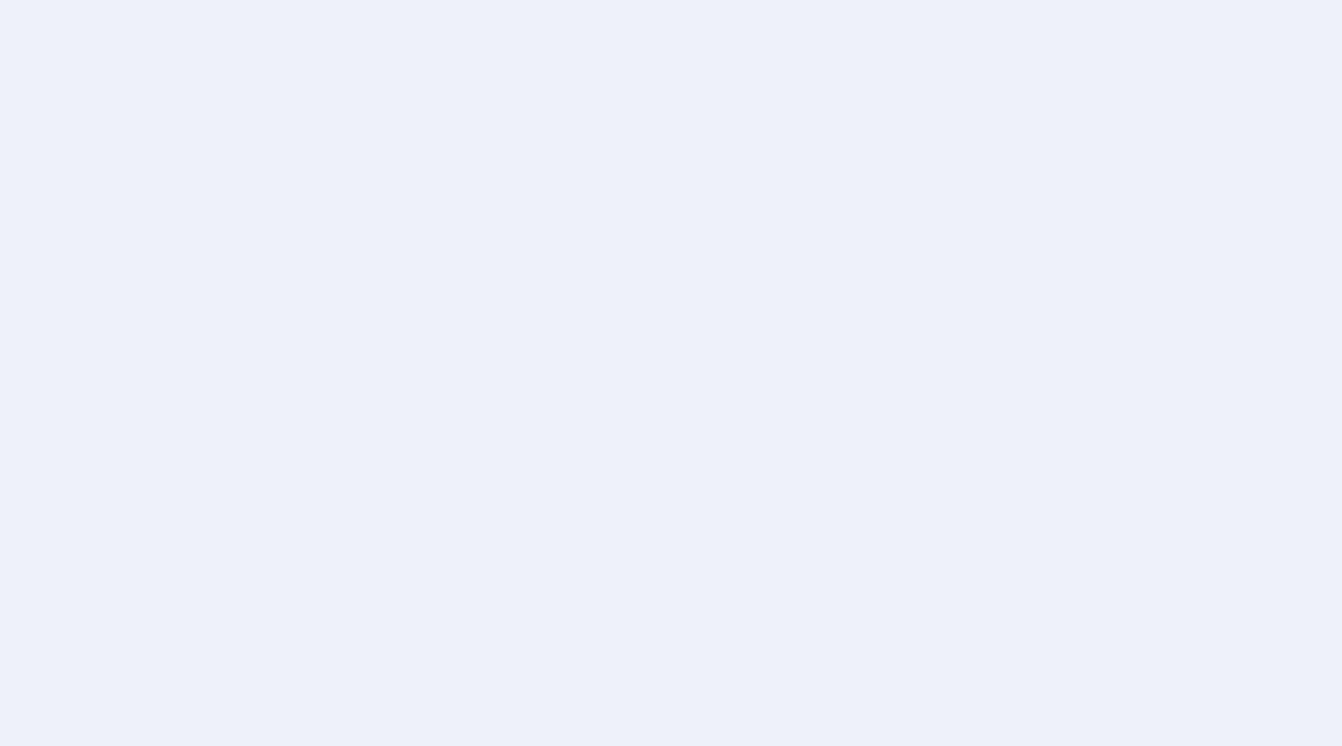 scroll, scrollTop: 0, scrollLeft: 0, axis: both 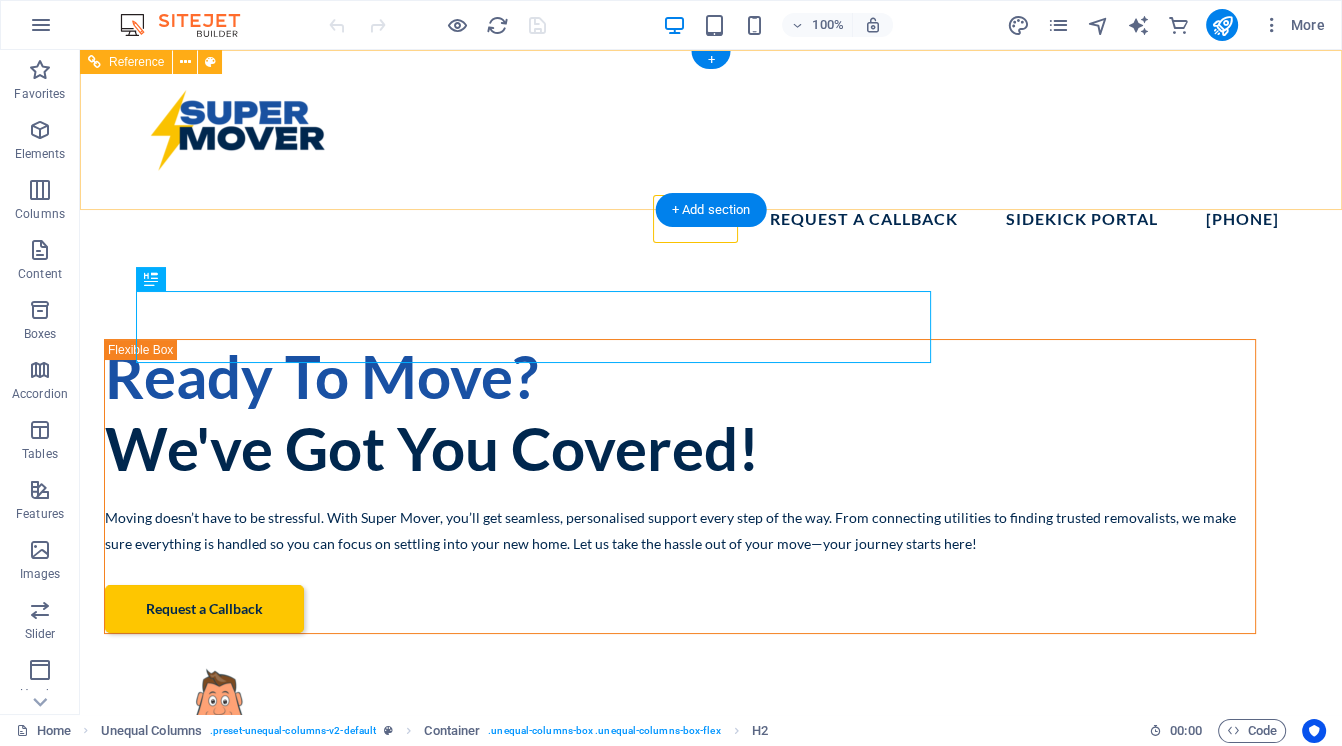 click on "Home Request a Callback [ALPHANUMERIC] [PHONE]" at bounding box center [711, 219] 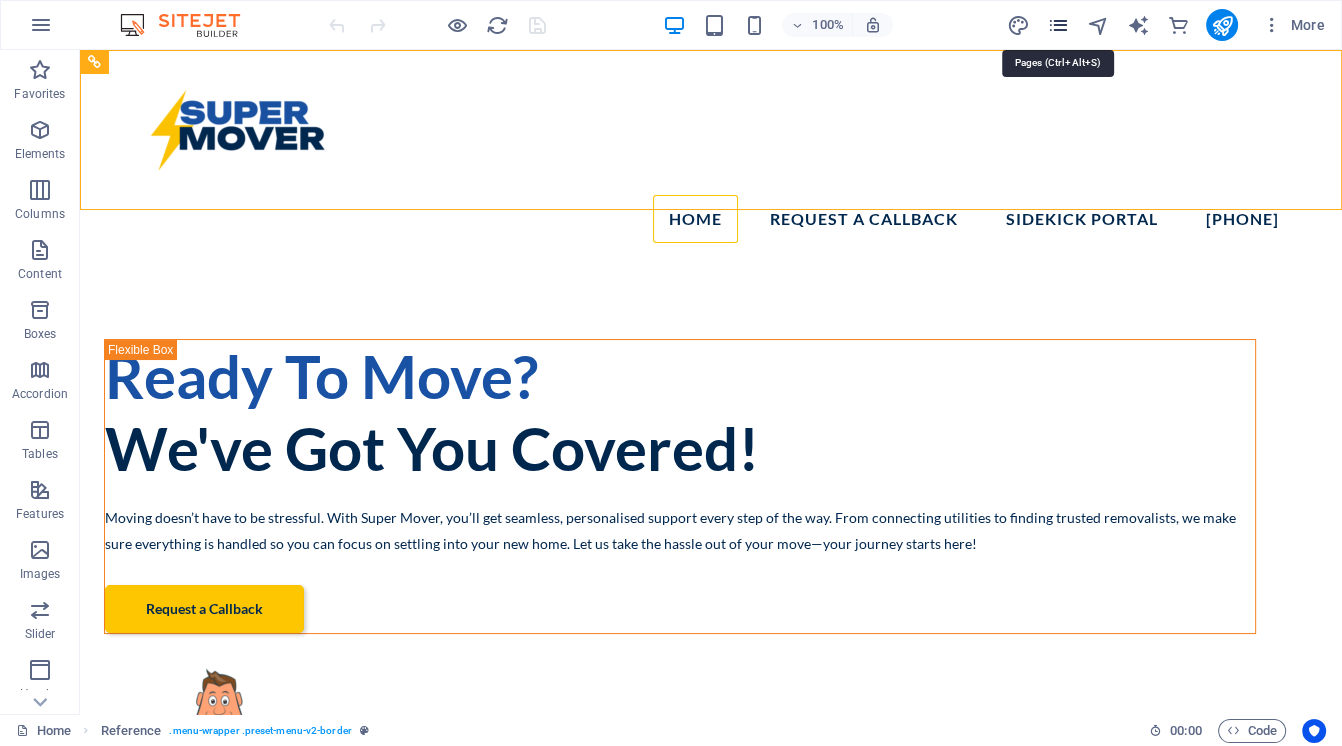 click at bounding box center [1057, 25] 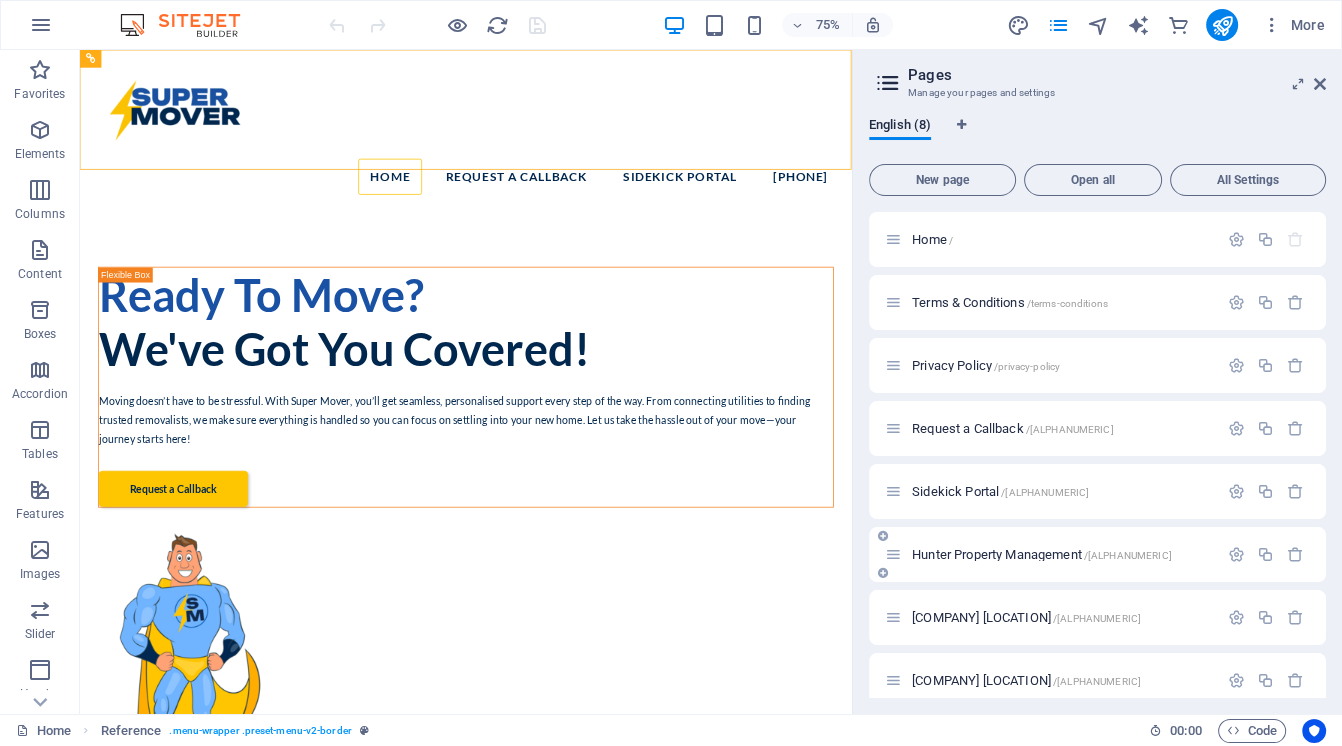 click on "[COMPANY] [LOCATION] /[ALPHANUMERIC]" at bounding box center (1042, 554) 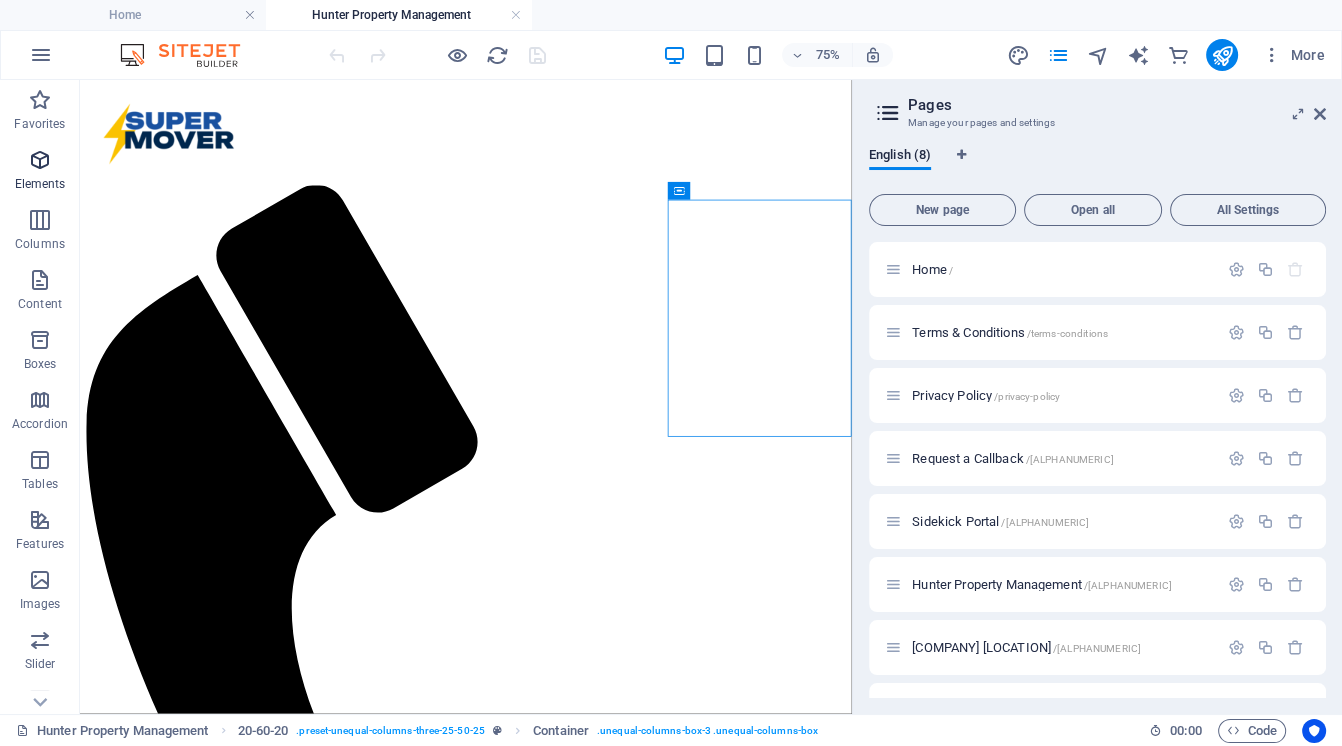 scroll, scrollTop: 0, scrollLeft: 0, axis: both 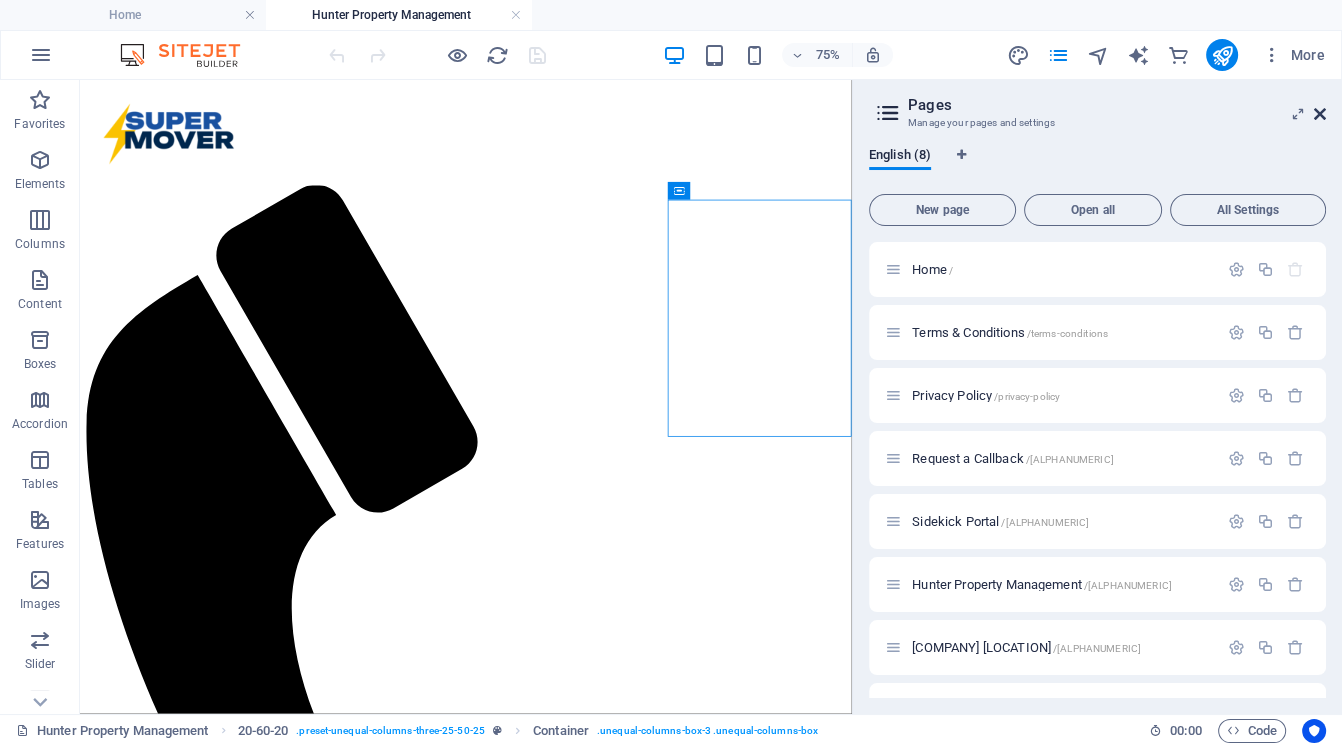 click at bounding box center [1320, 114] 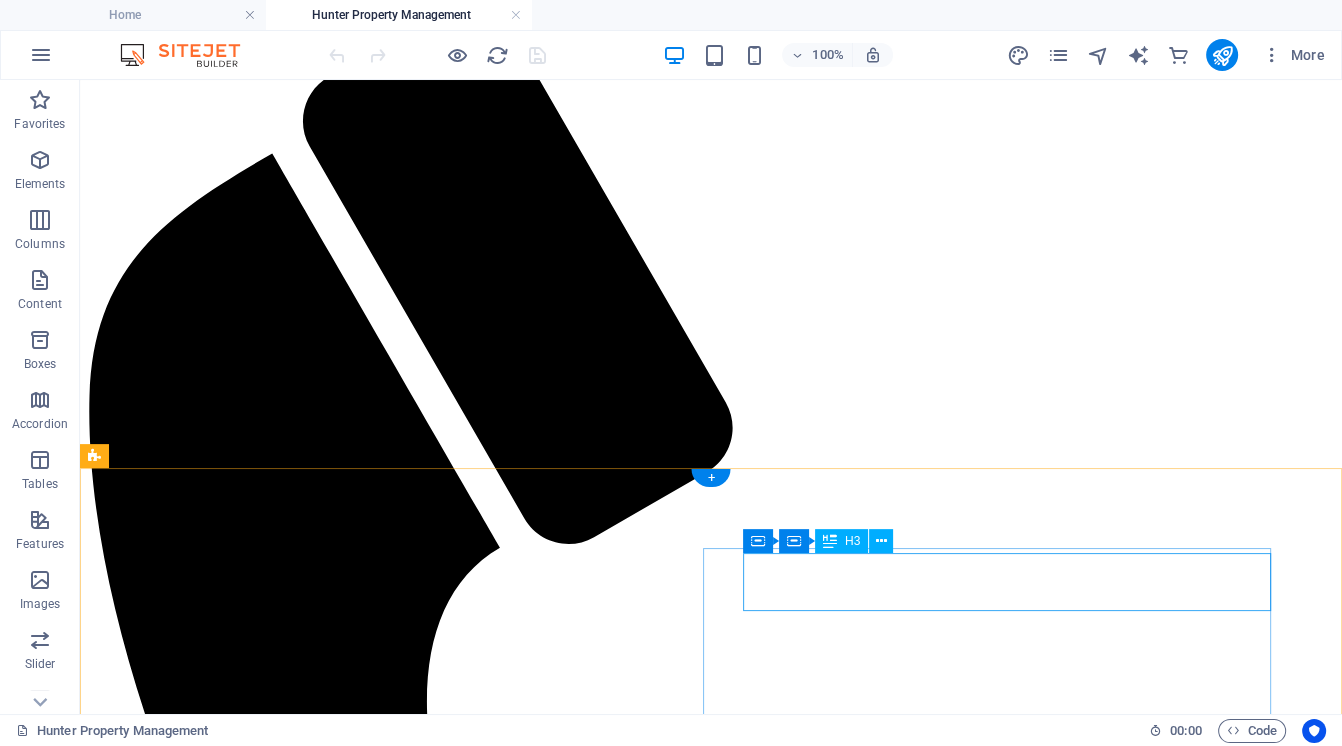 scroll, scrollTop: 0, scrollLeft: 0, axis: both 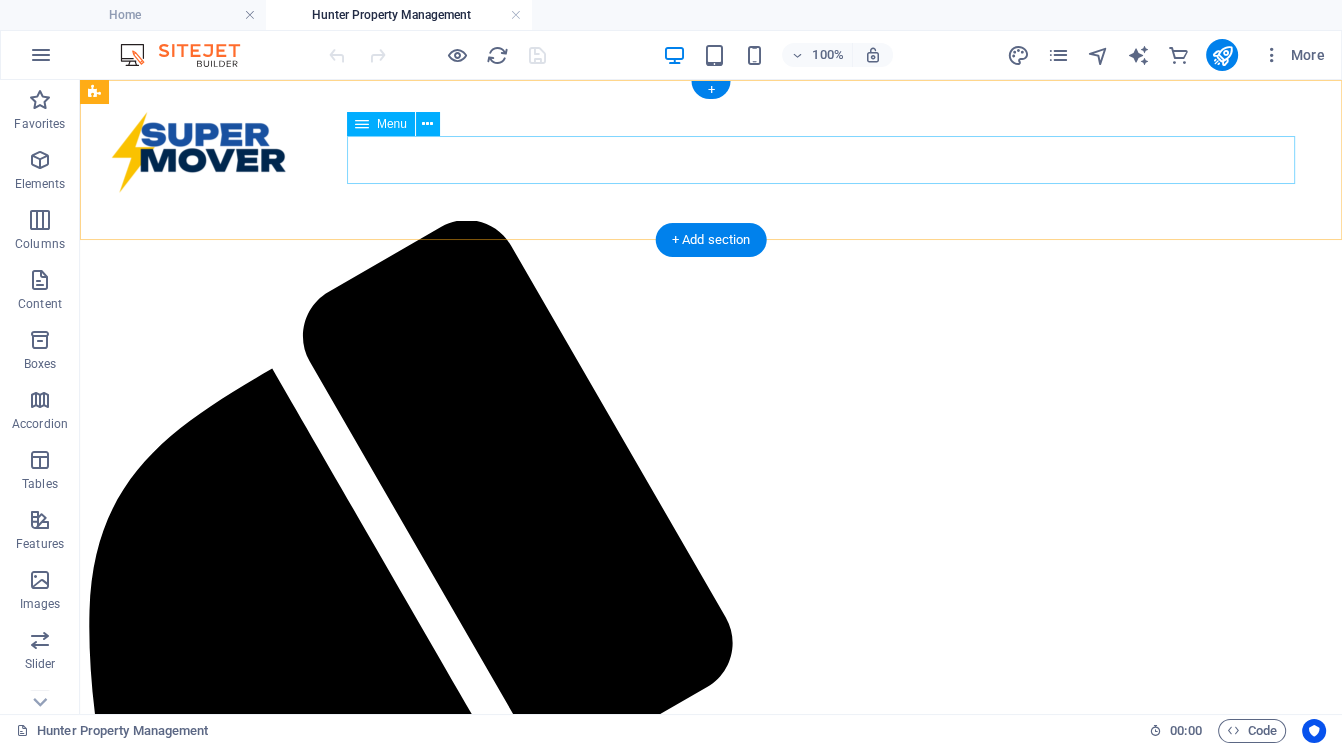 click on "Home Request a Callback [PHONE]" at bounding box center (711, 1922) 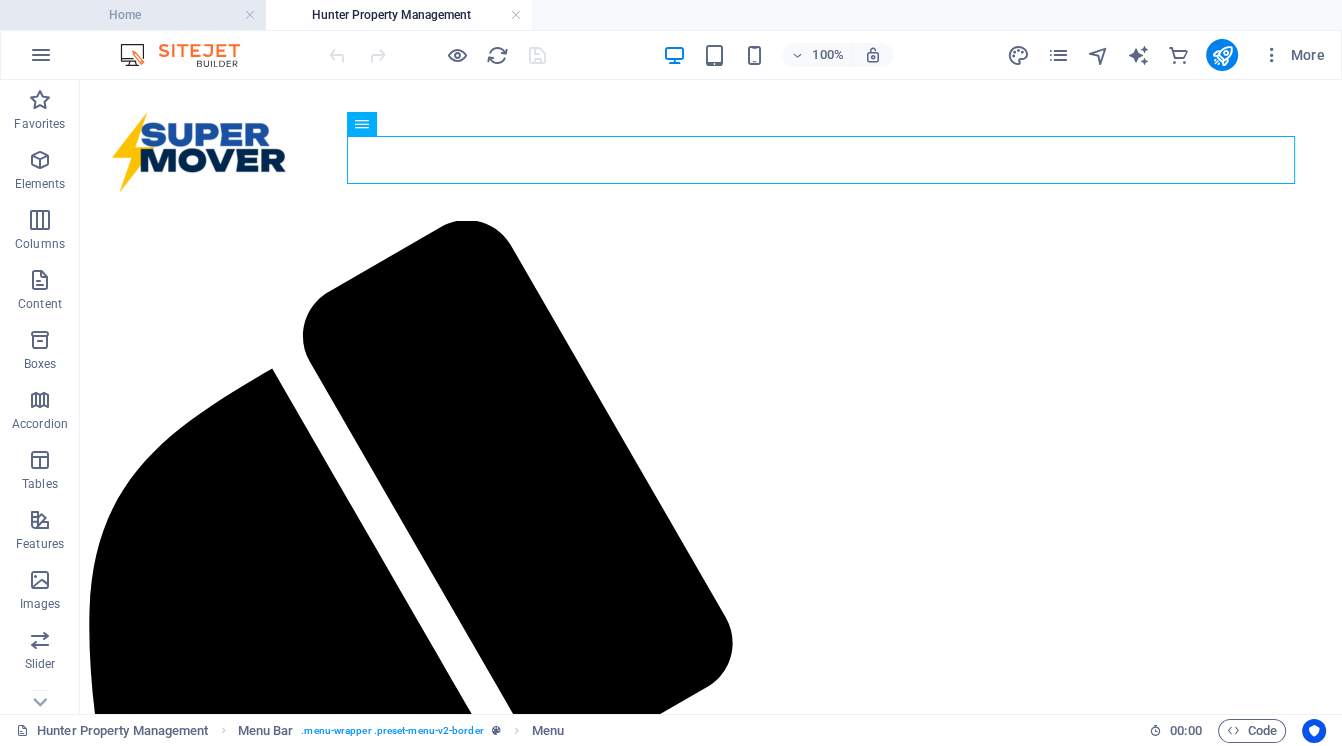 click on "Home" at bounding box center [133, 15] 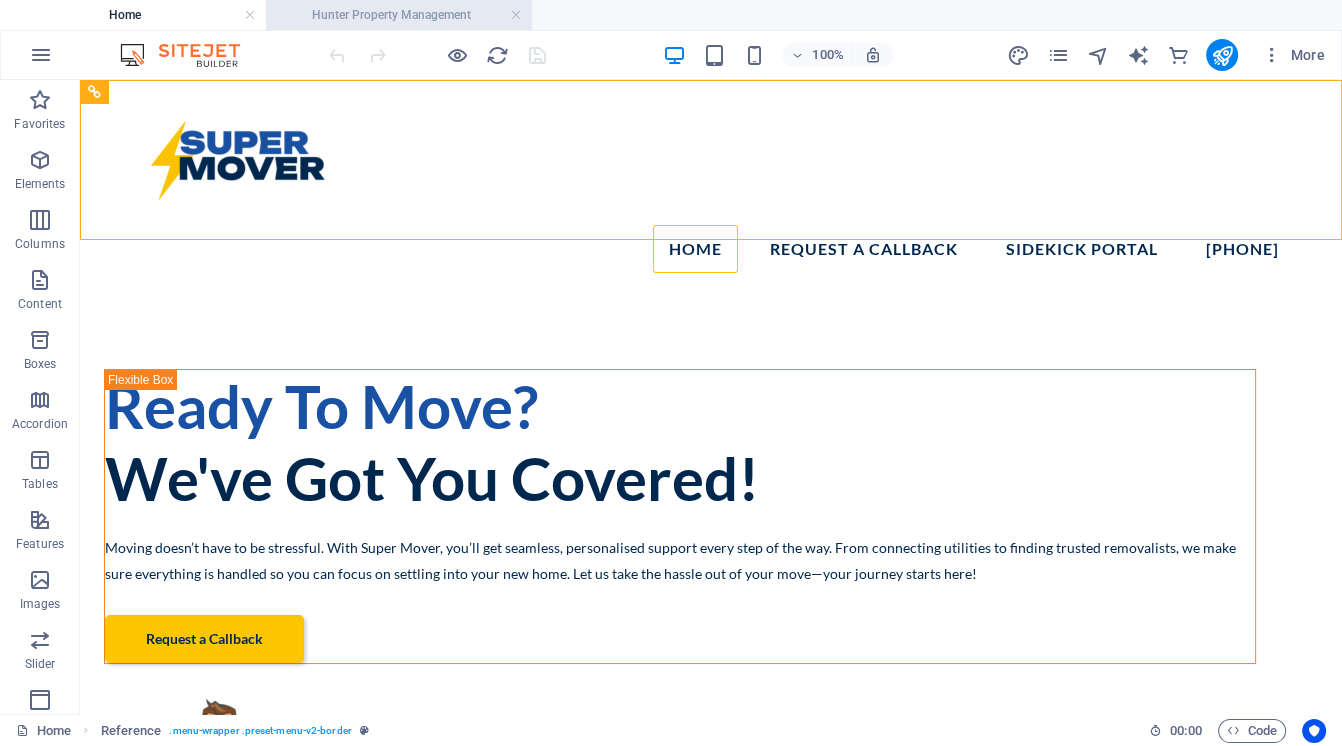 click on "Hunter Property Management" at bounding box center (399, 15) 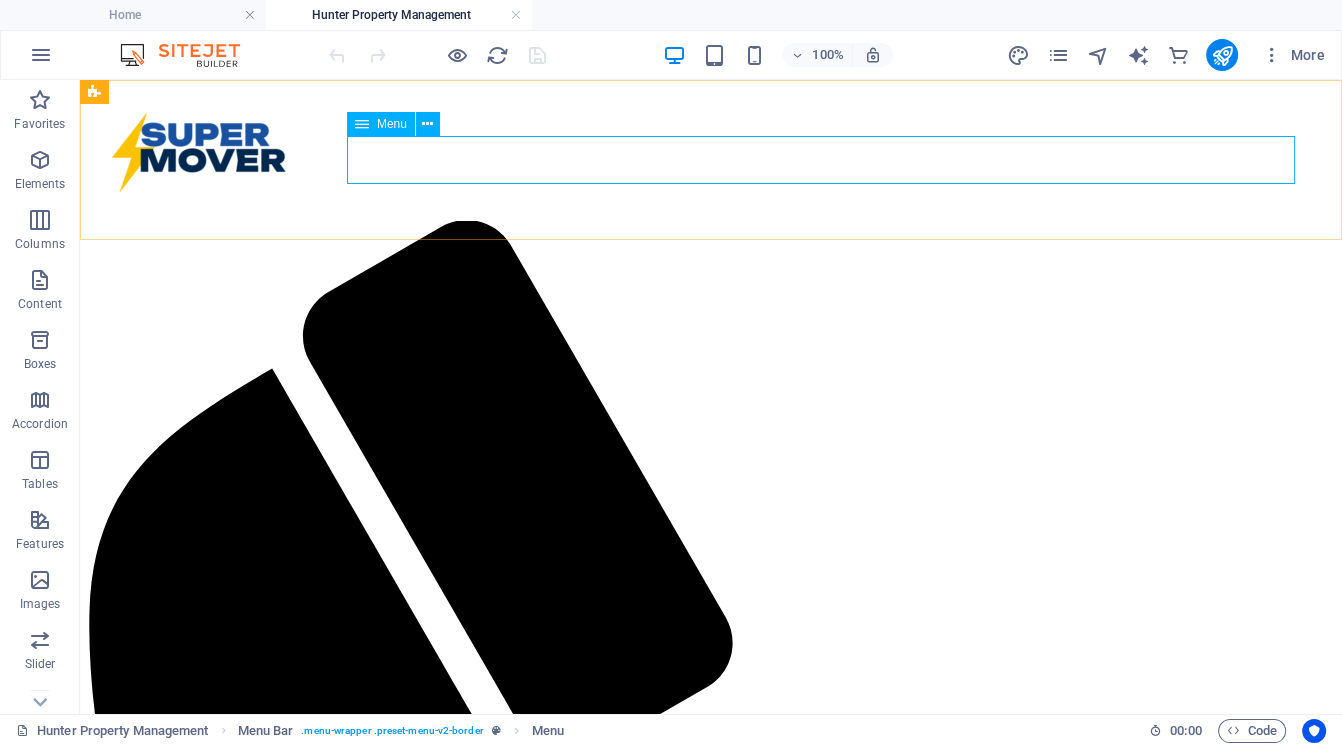 click on "Menu" at bounding box center (392, 124) 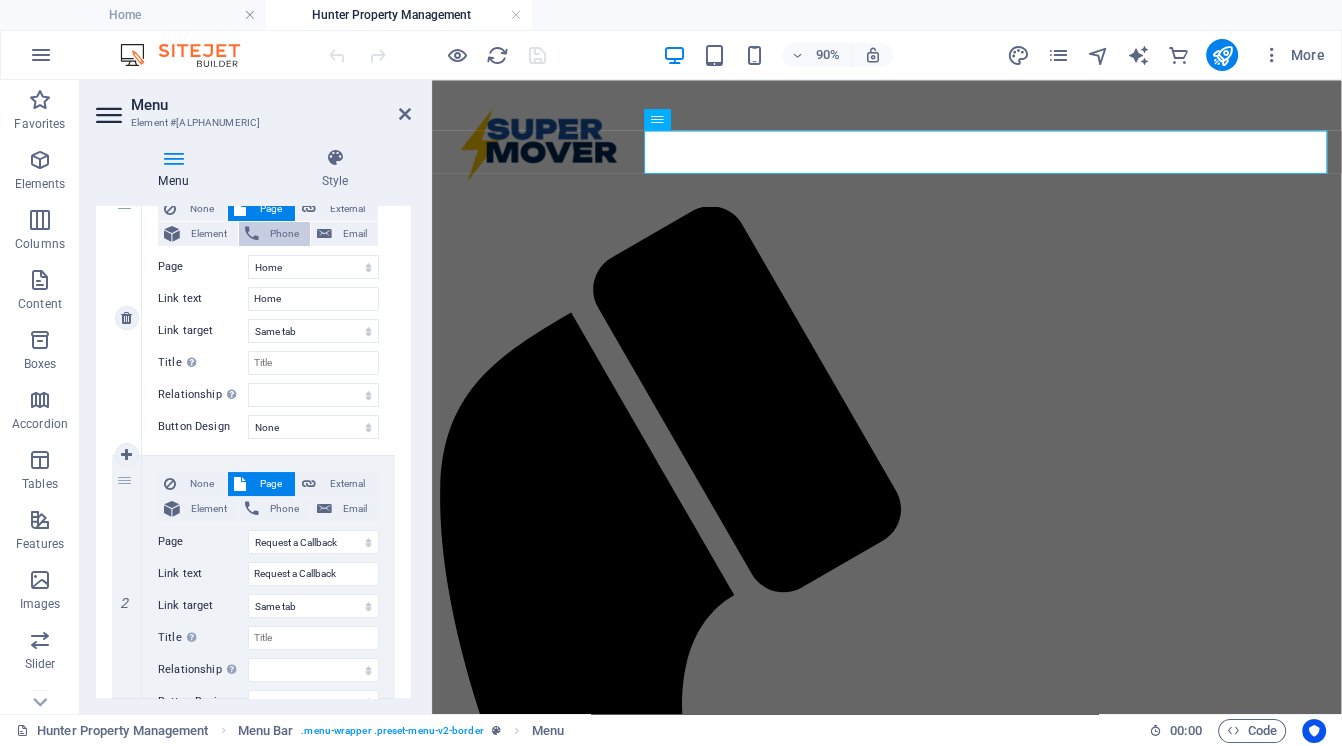 scroll, scrollTop: 0, scrollLeft: 0, axis: both 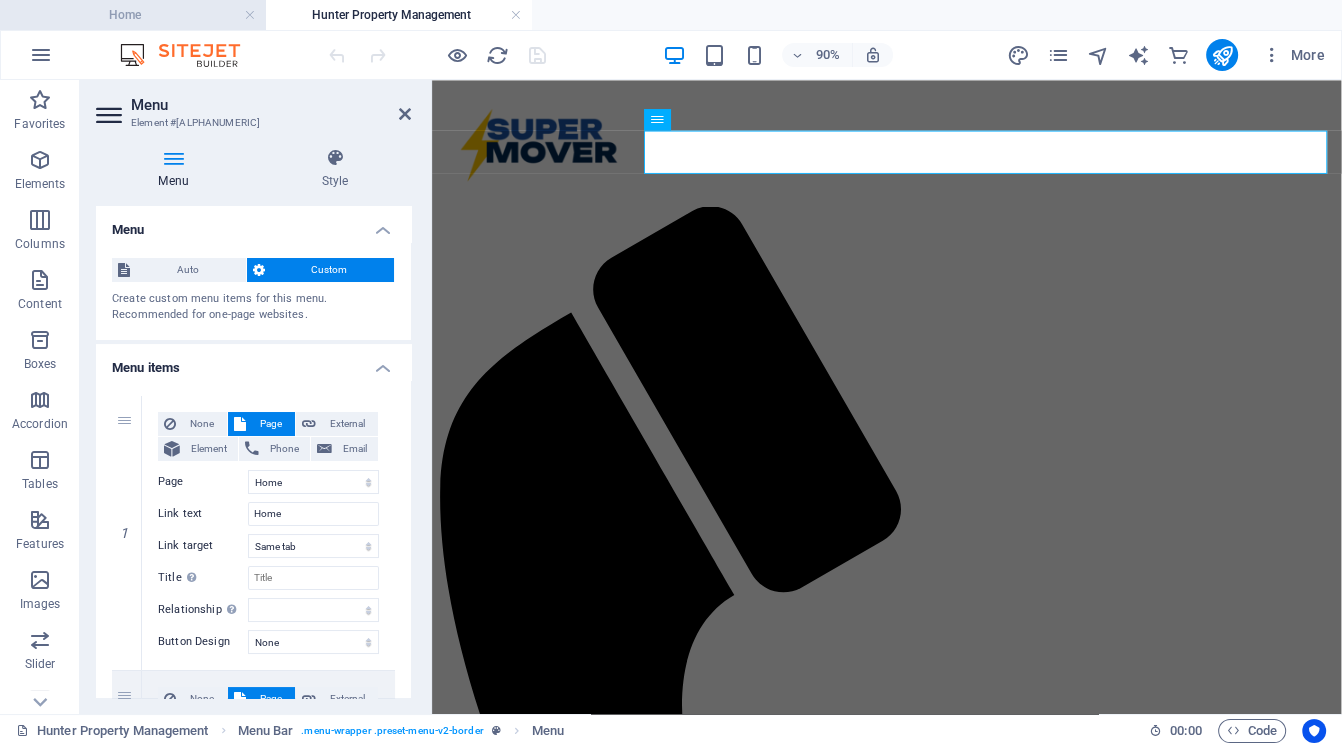 click on "Home" at bounding box center [133, 15] 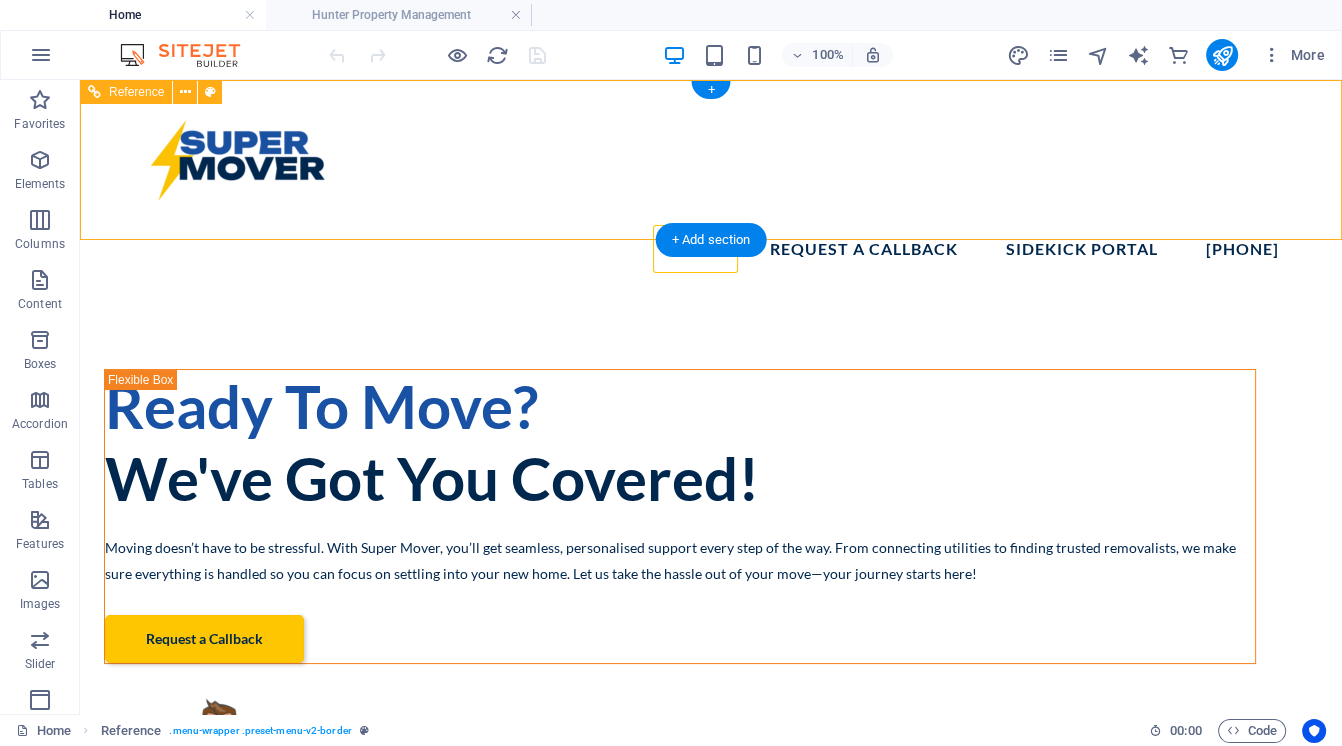 click on "Home Request a Callback [ALPHANUMERIC] [PHONE]" at bounding box center (711, 249) 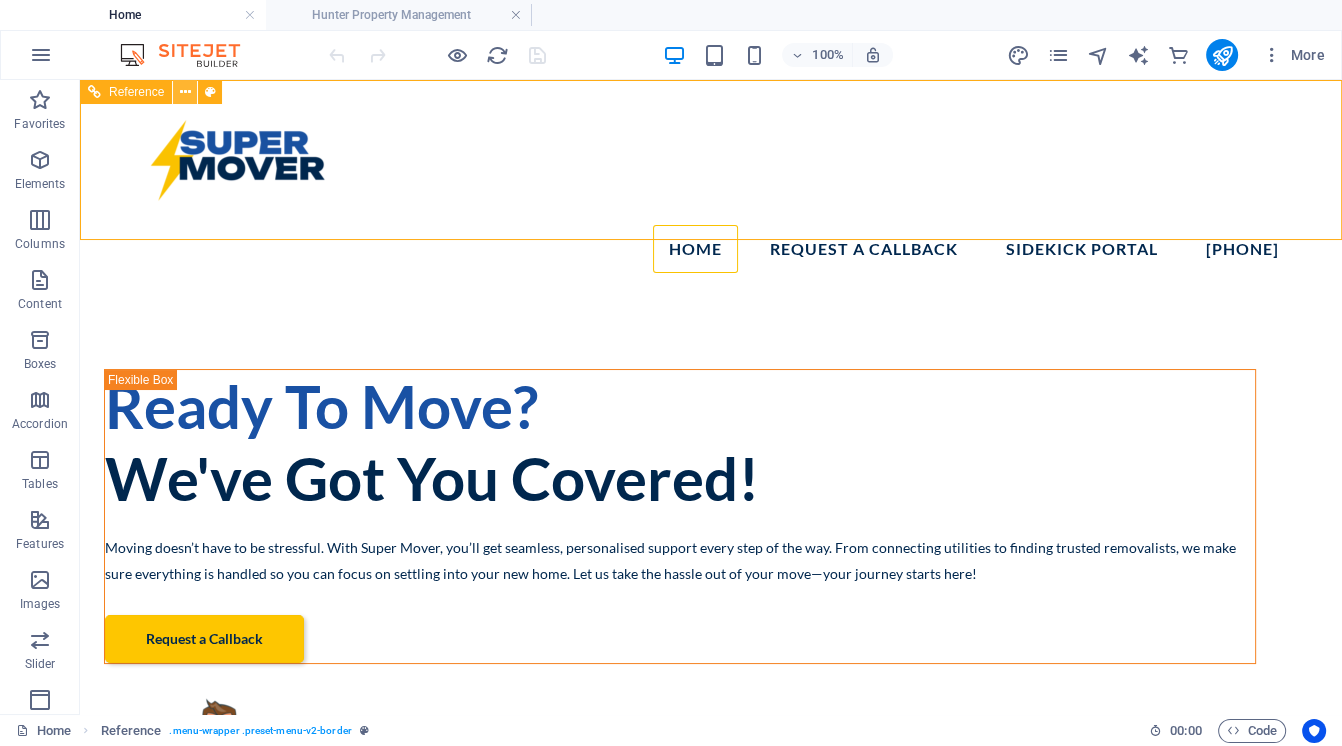 click at bounding box center (185, 92) 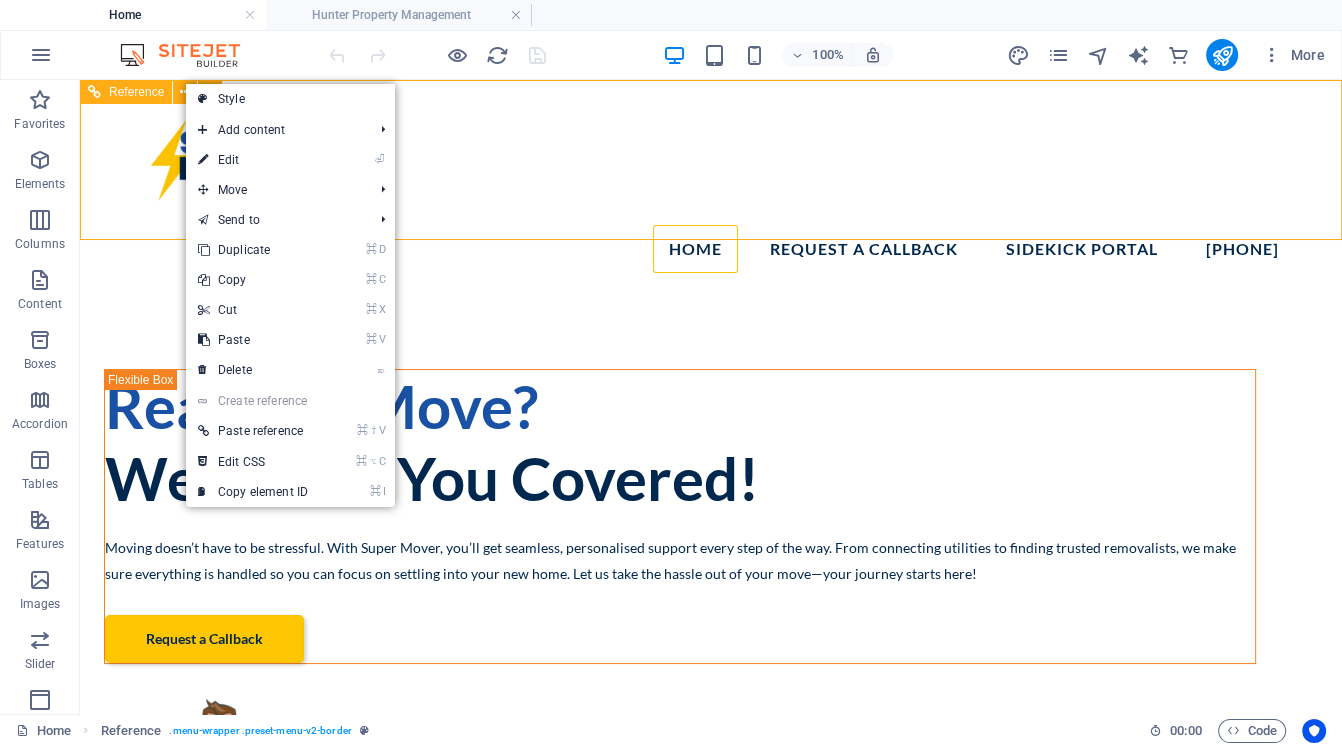 click on "Reference" at bounding box center (136, 92) 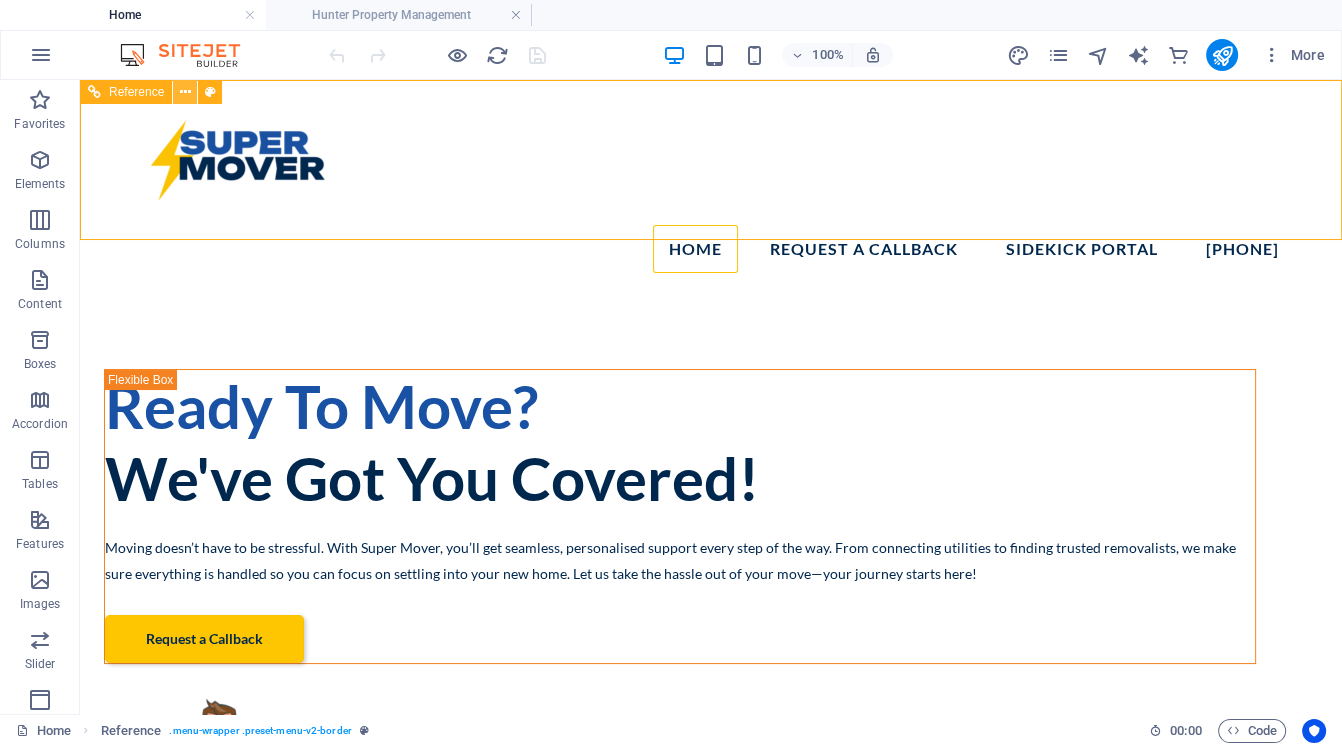 click at bounding box center (185, 92) 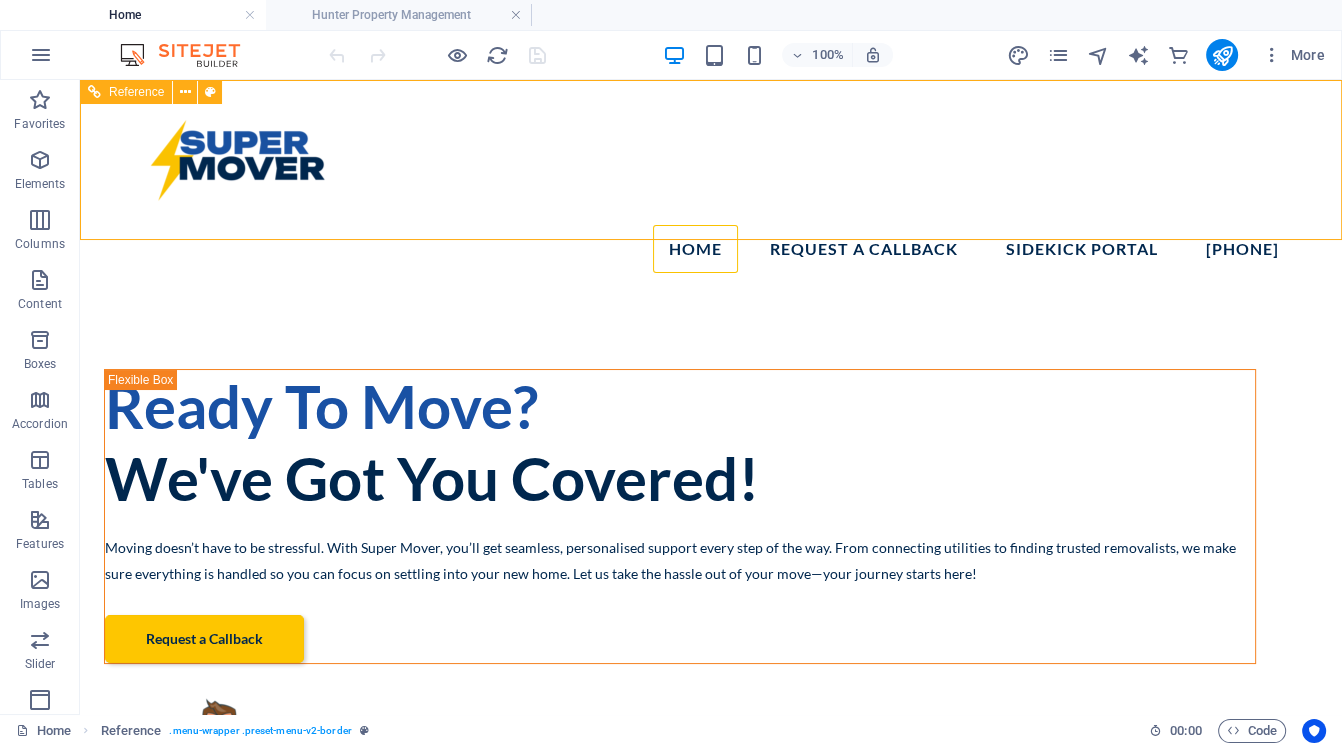 click on "Reference" at bounding box center (136, 92) 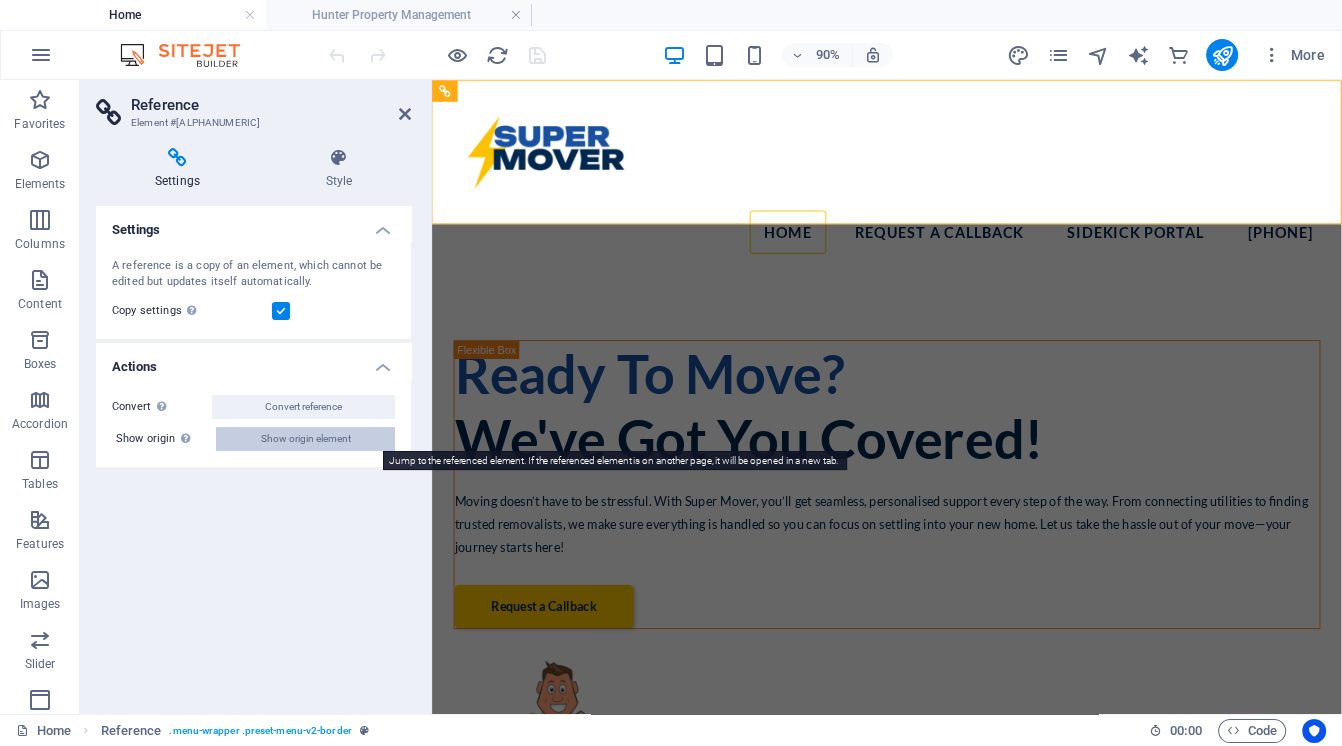 click on "Show origin element" at bounding box center [305, 439] 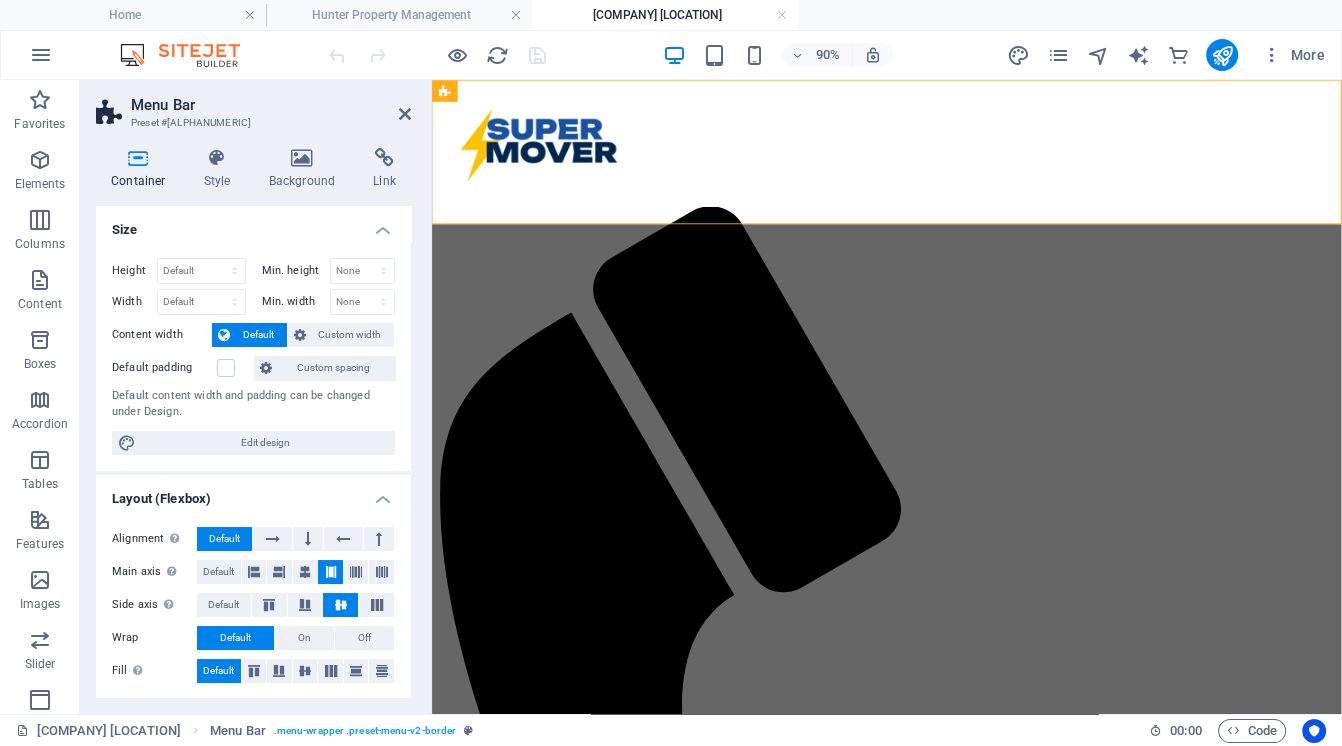 scroll, scrollTop: 0, scrollLeft: 0, axis: both 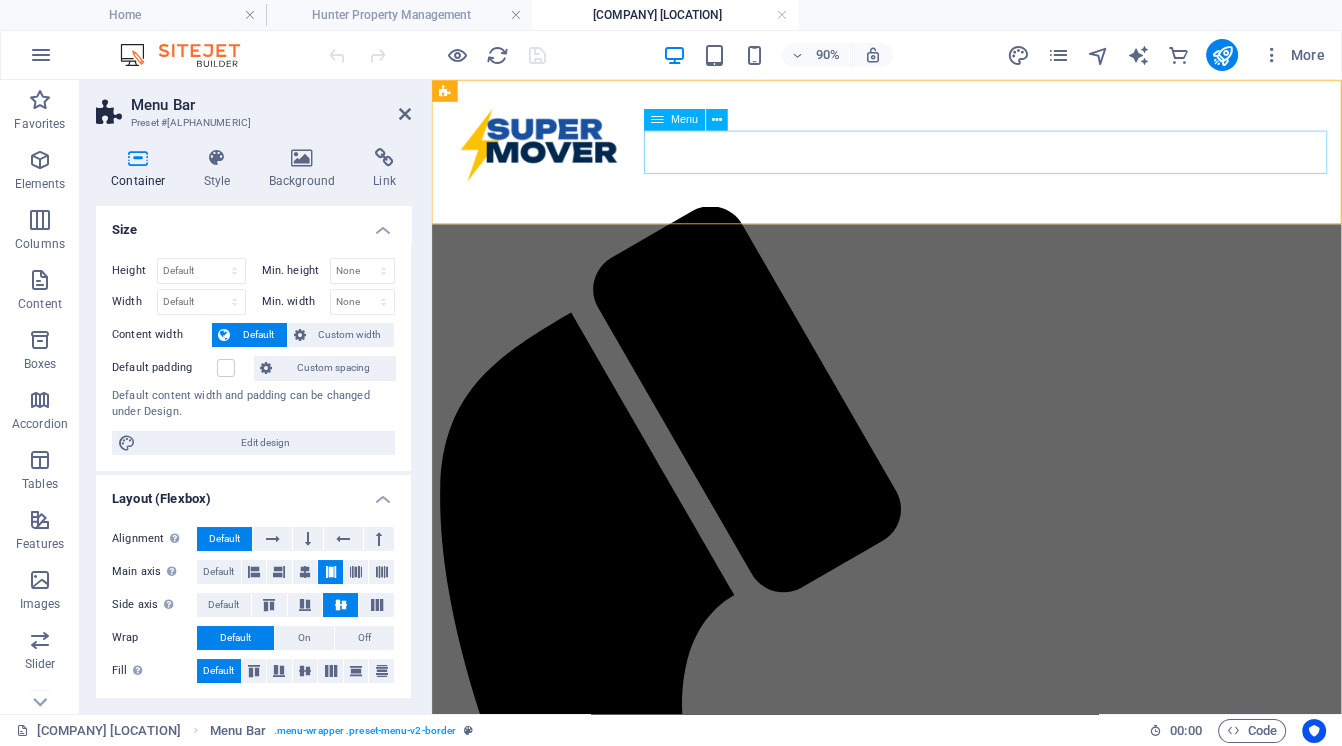 click on "Home Request a Callback [ALPHANUMERIC] [PHONE]" at bounding box center (937, 1598) 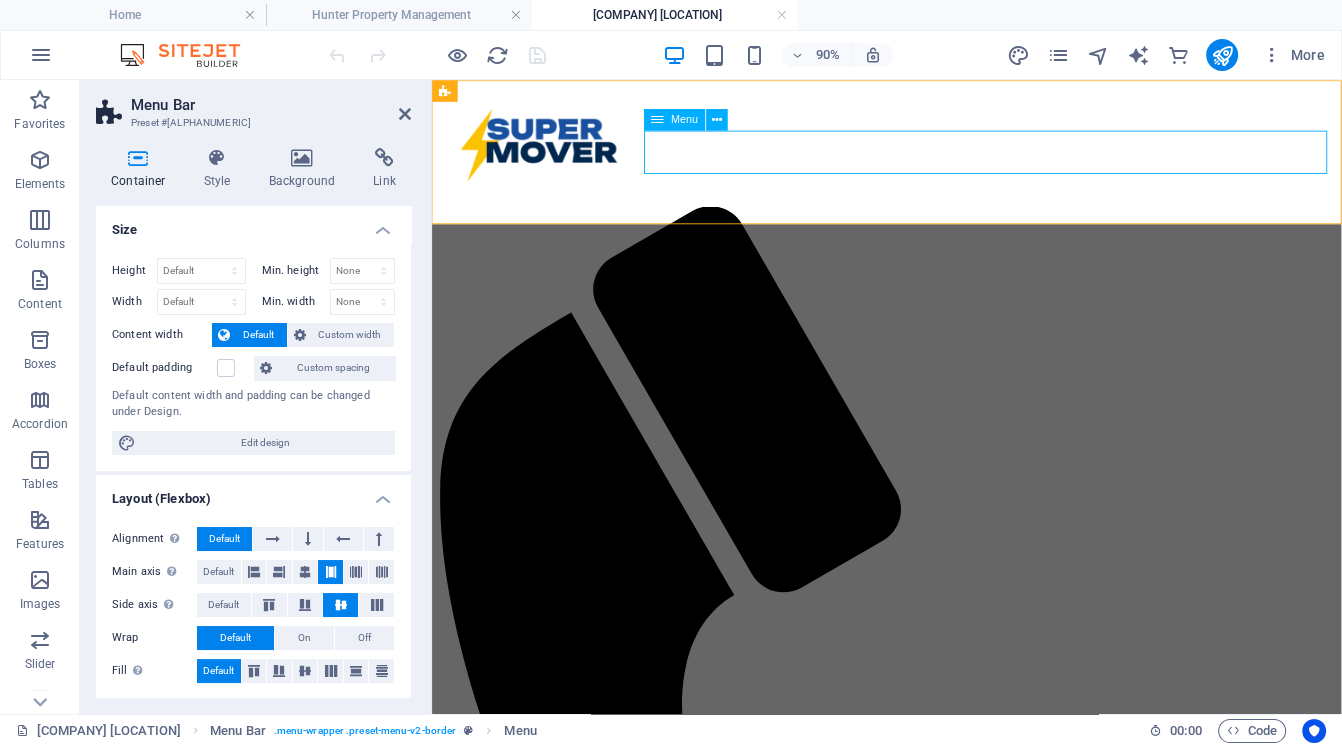 click on "Menu" at bounding box center (684, 119) 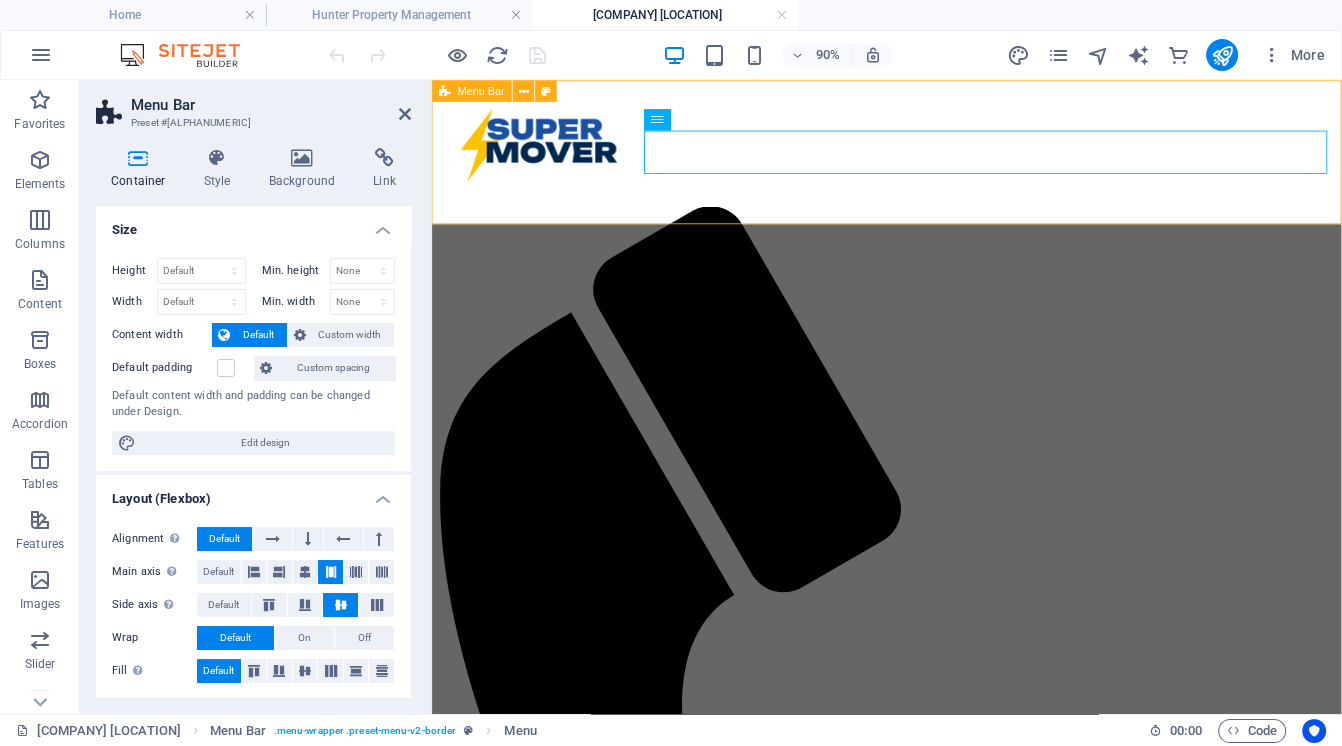 click on "Menu Bar" at bounding box center [481, 90] 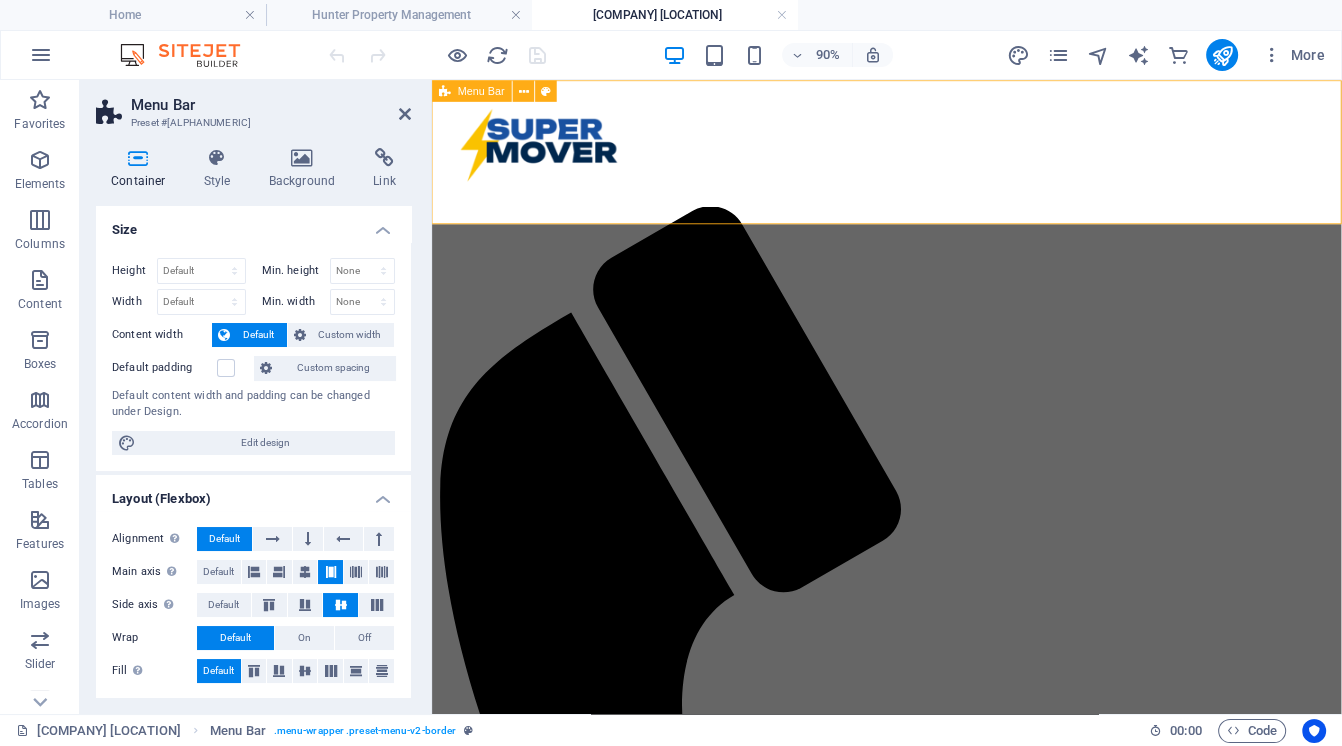 click on "Menu Bar" at bounding box center (481, 90) 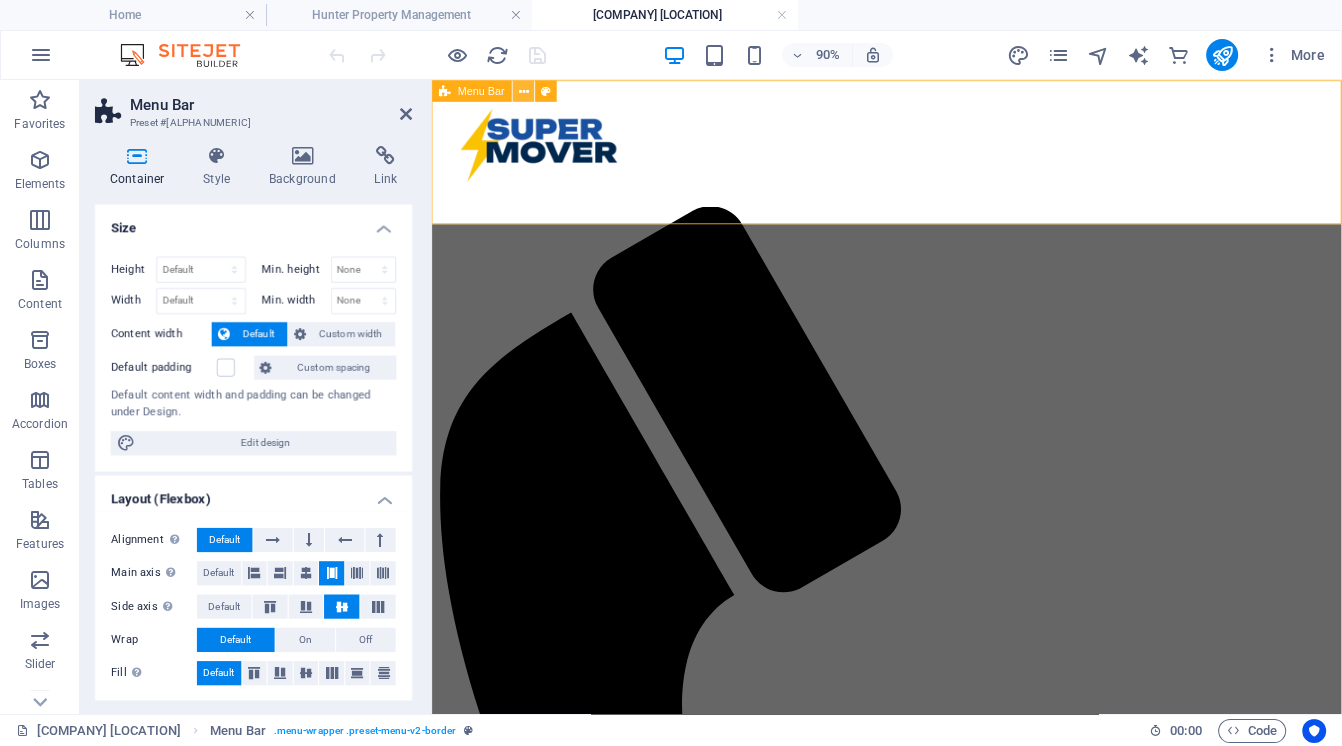 click at bounding box center (524, 90) 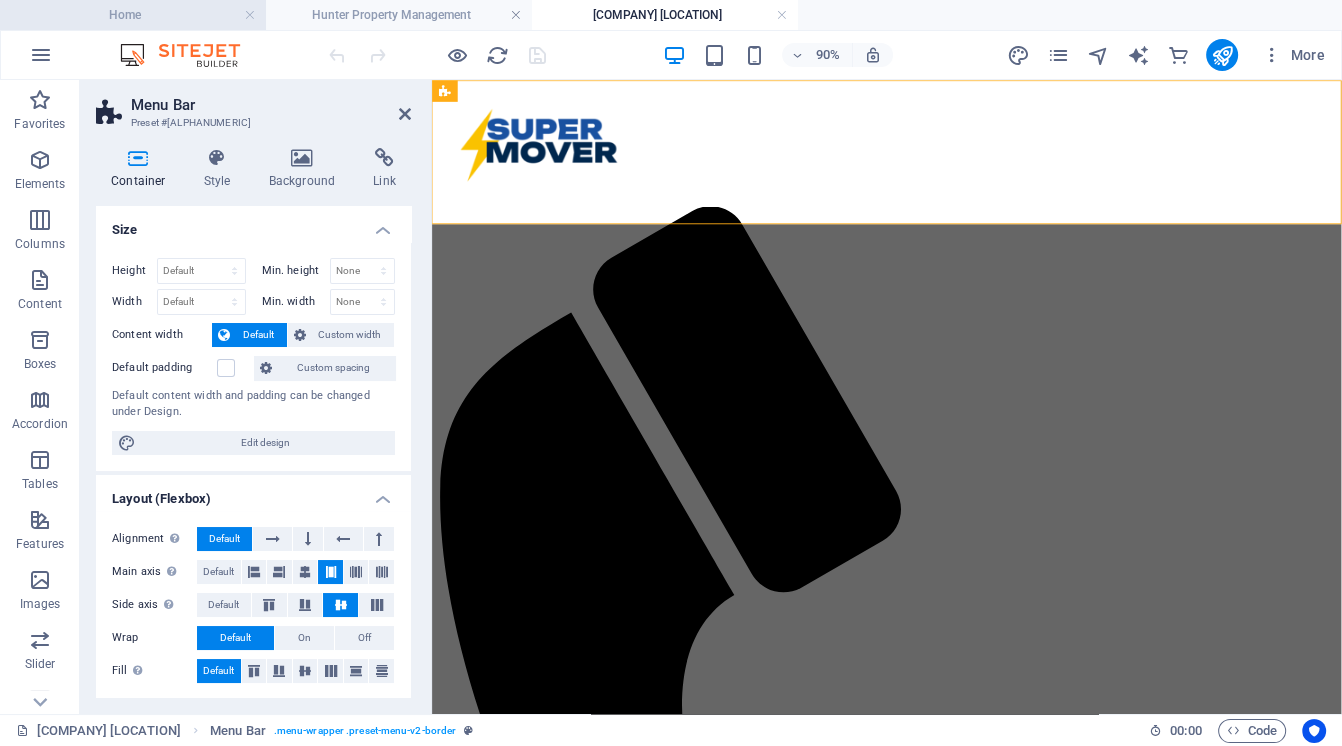 click on "Home" at bounding box center (133, 15) 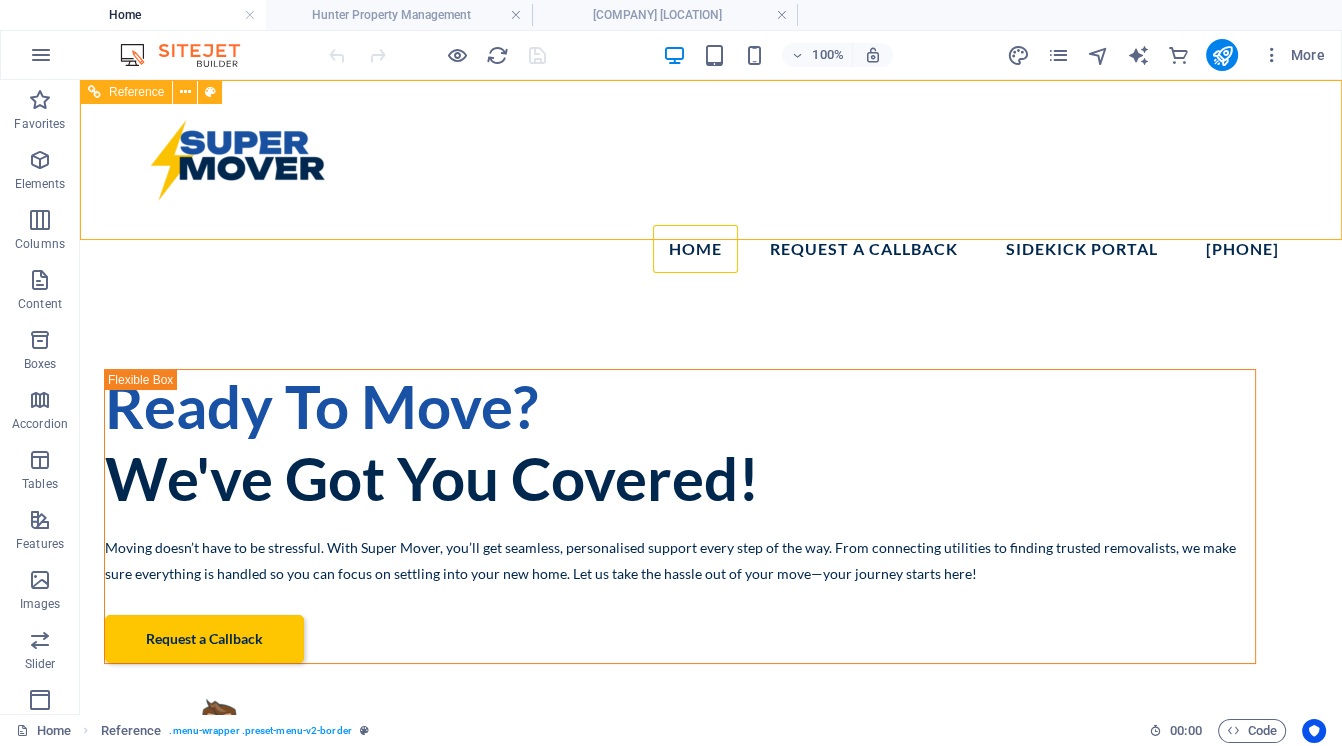 click at bounding box center [94, 92] 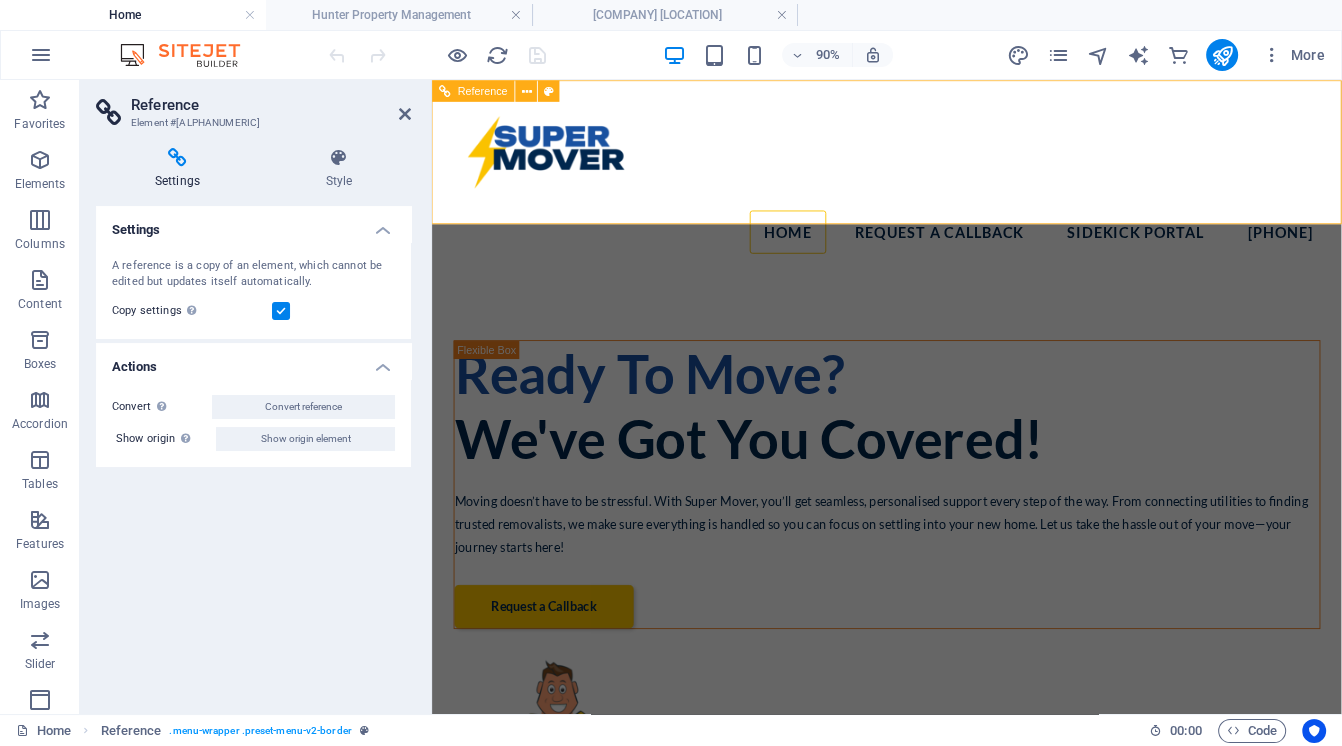 click at bounding box center (445, 91) 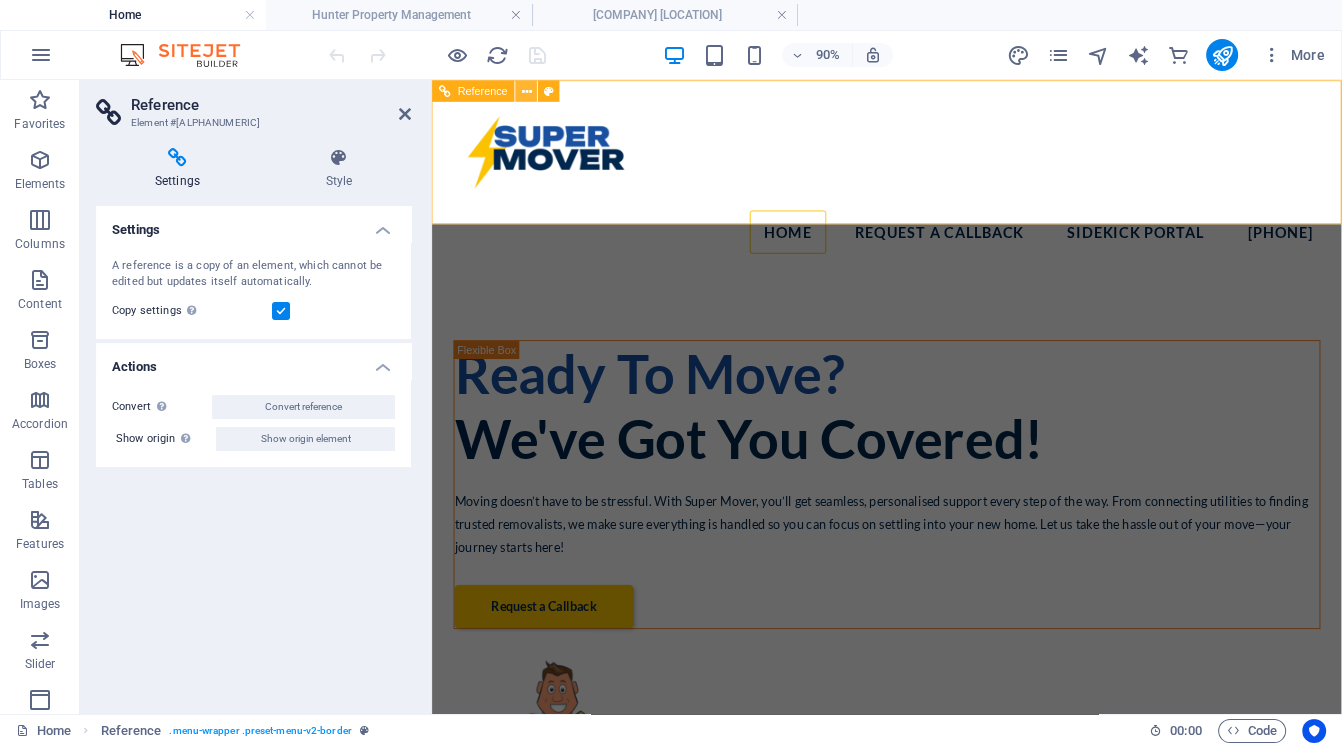 click at bounding box center (527, 90) 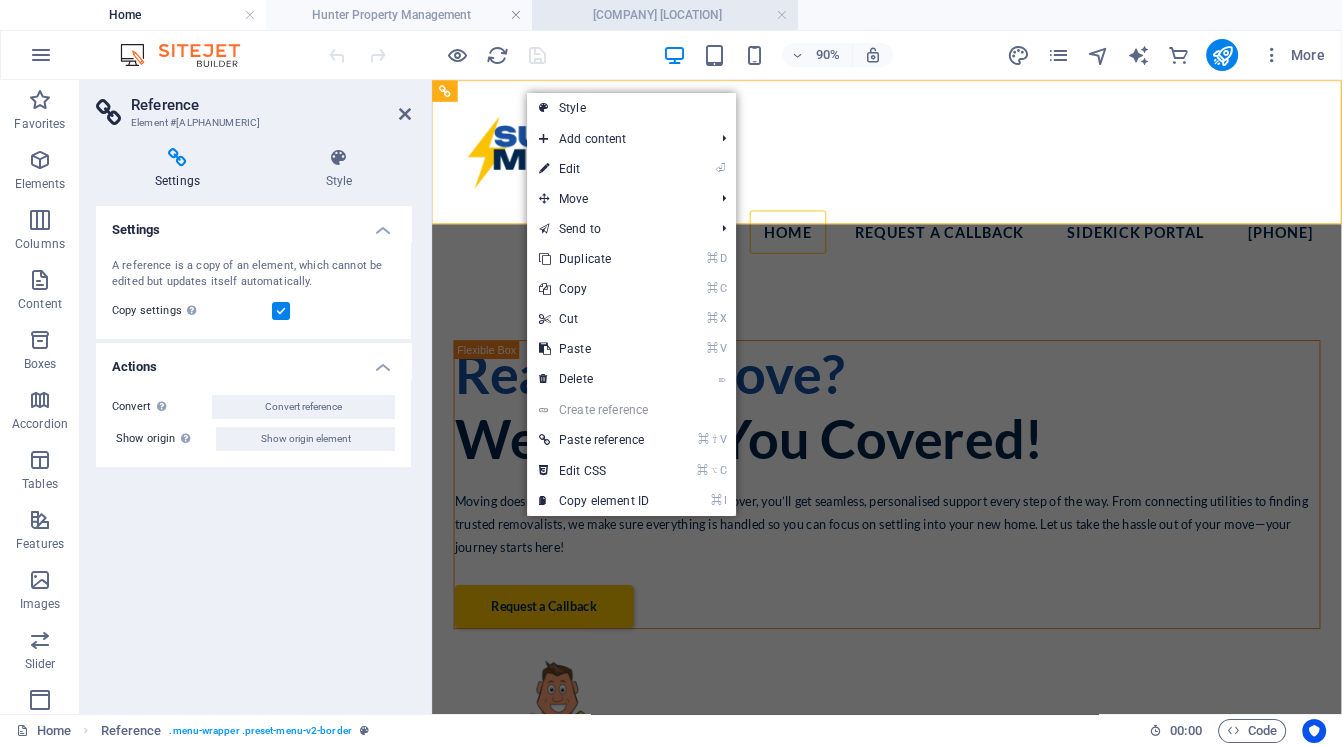 click on "[COMPANY] [LOCATION]" at bounding box center [665, 15] 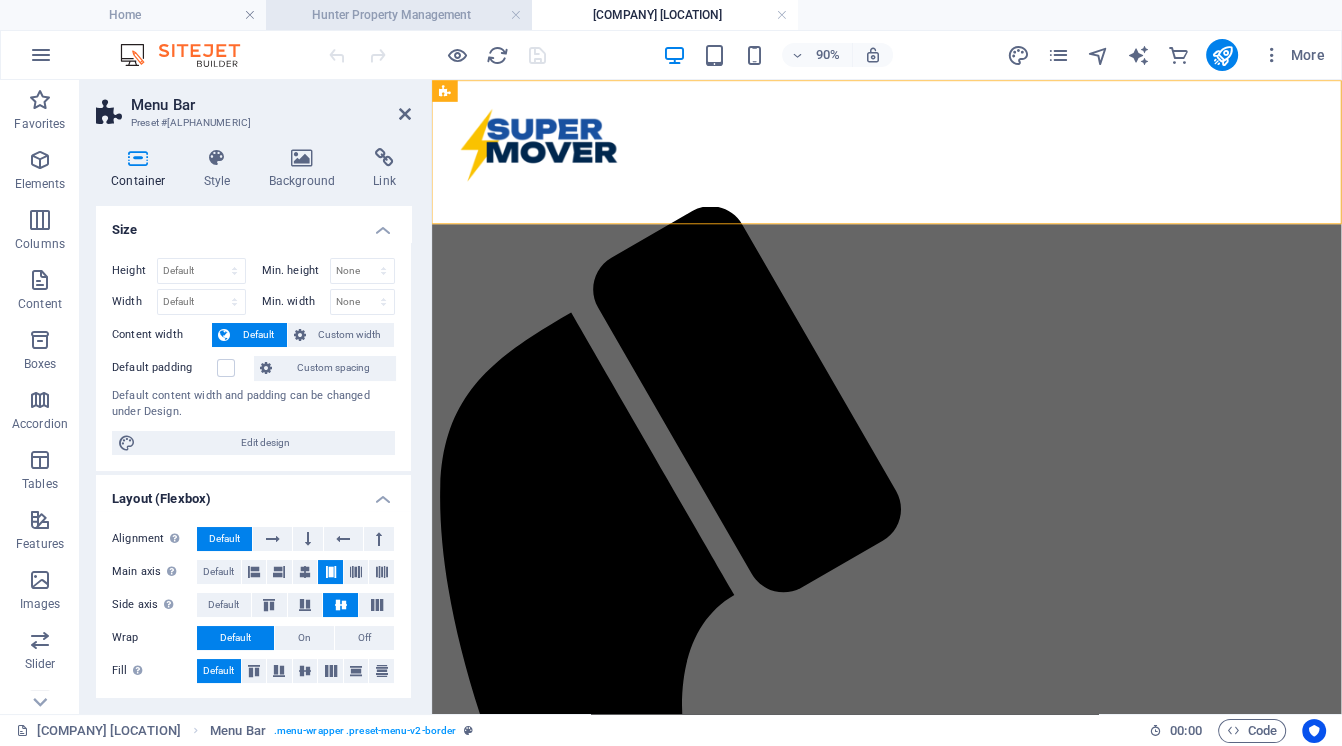 click on "Hunter Property Management" at bounding box center (399, 15) 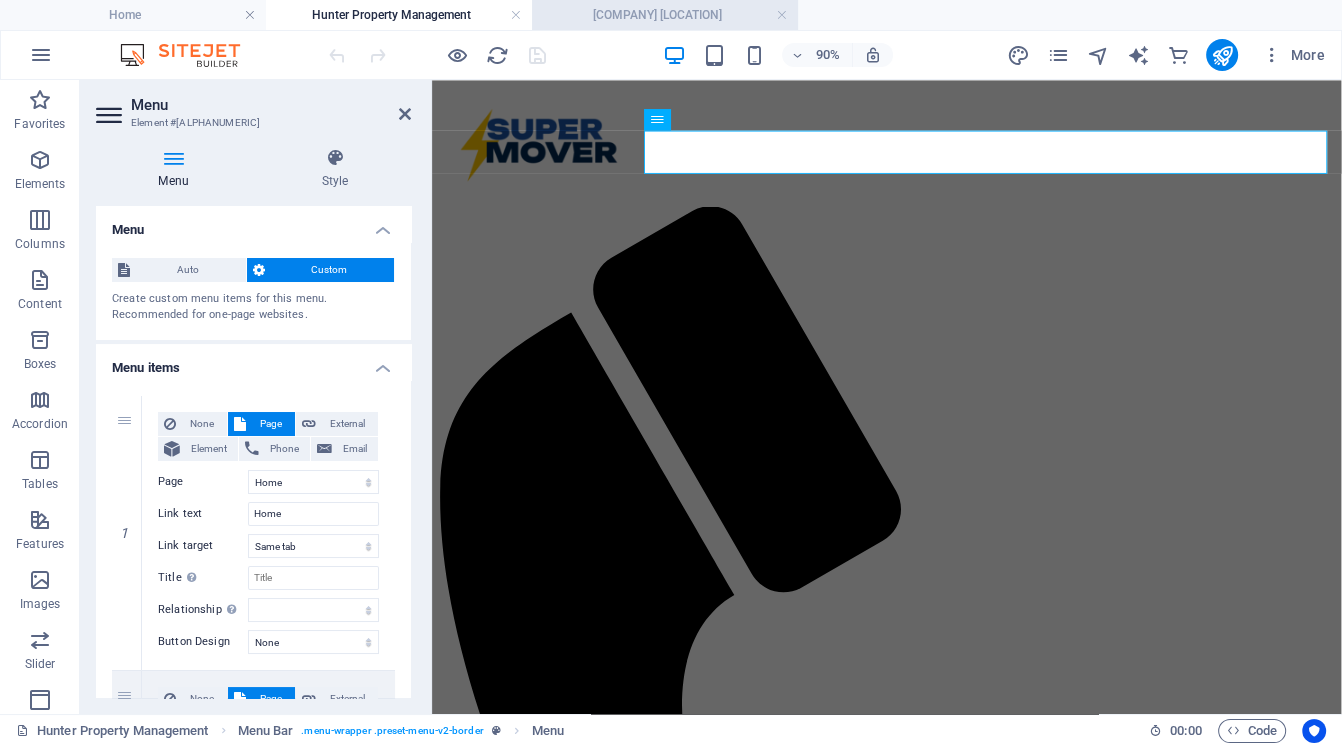 click on "[COMPANY] [LOCATION]" at bounding box center [665, 15] 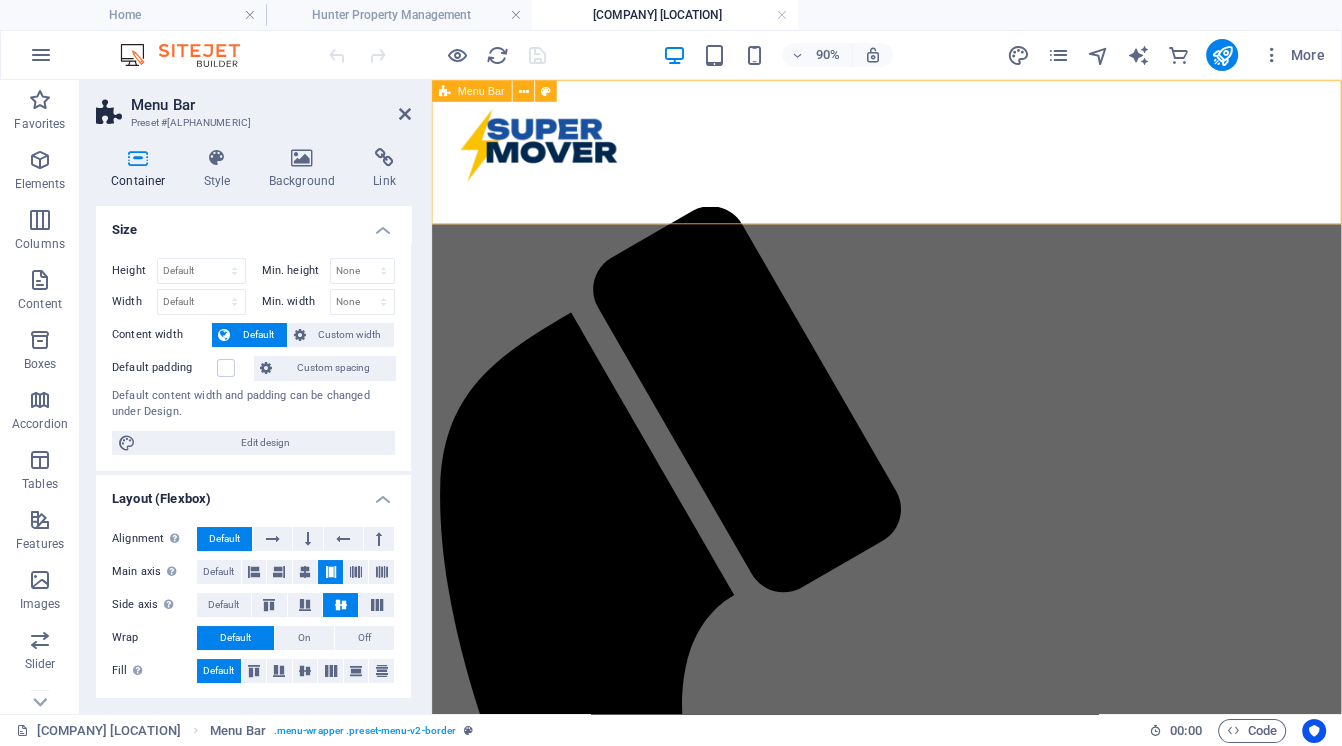 click at bounding box center [445, 91] 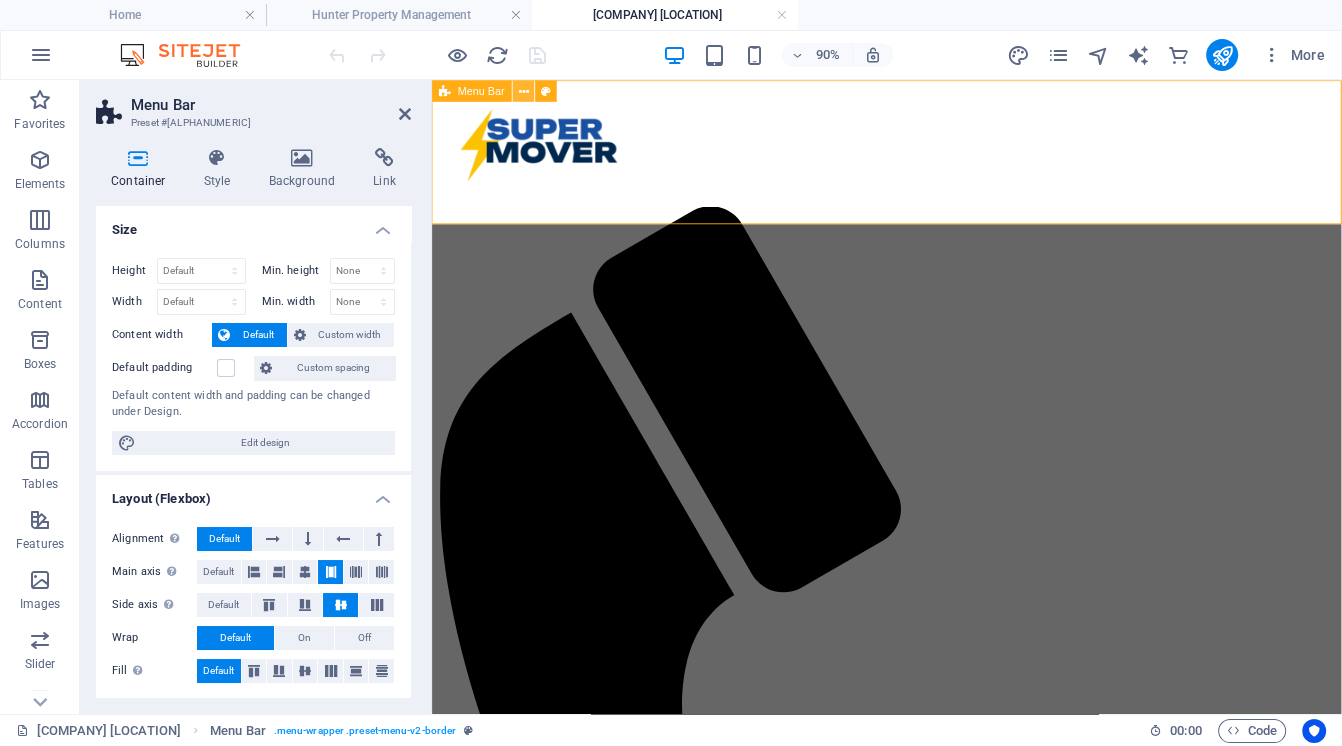 click at bounding box center [524, 90] 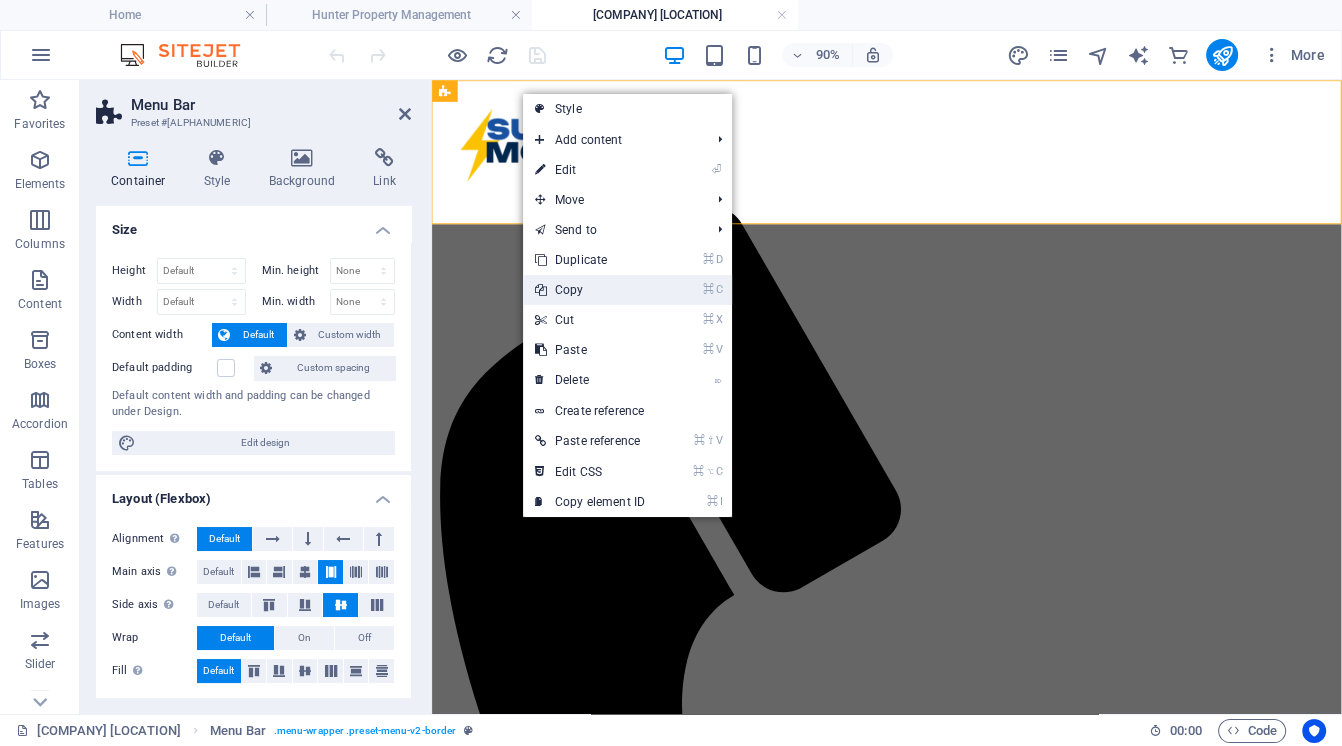 click on "⌘ C  Copy" at bounding box center (590, 290) 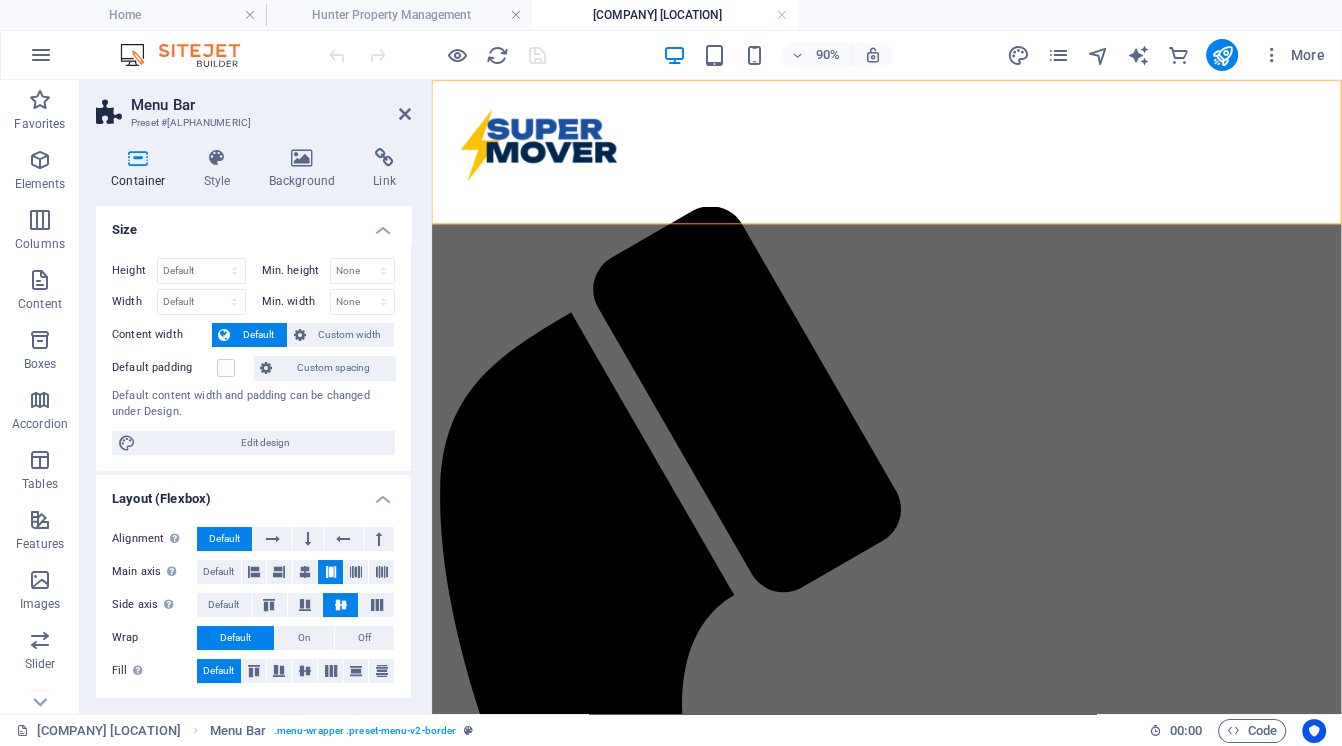 click on "[COMPANY] [LOCATION]" at bounding box center [665, 15] 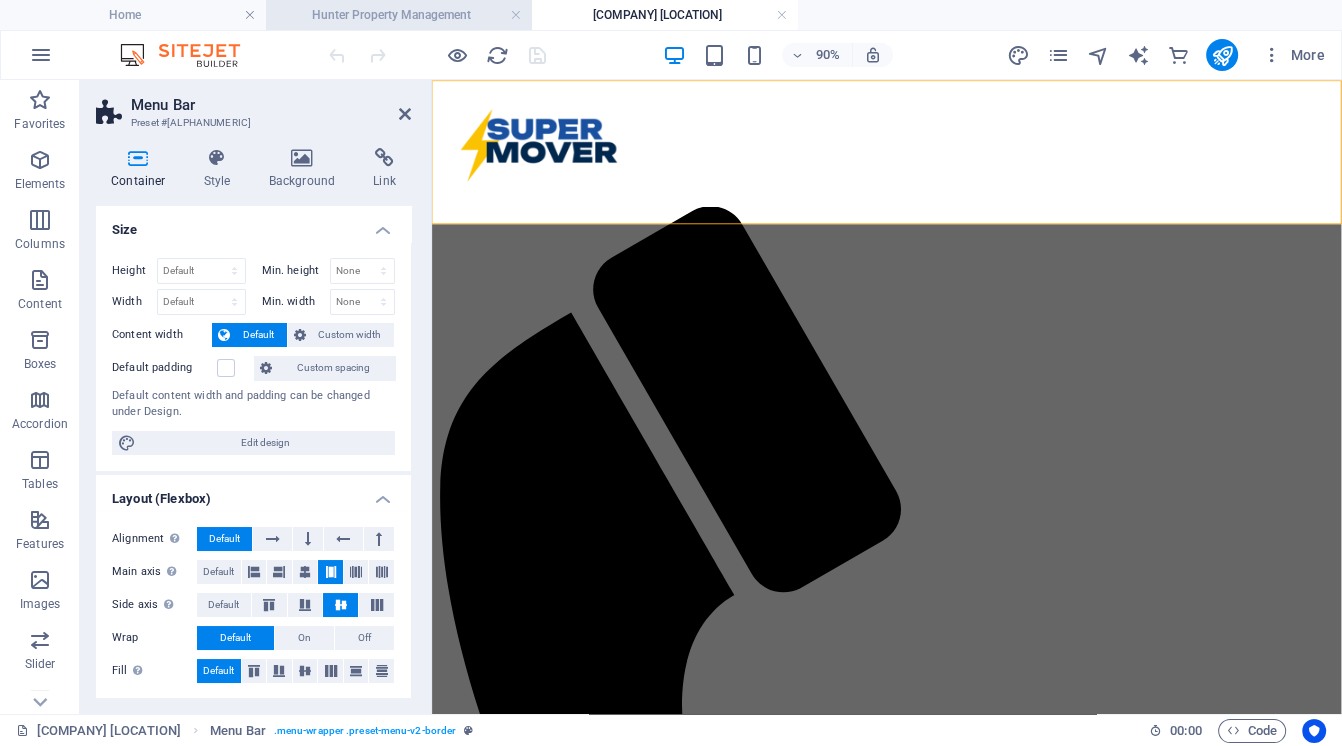 click on "Hunter Property Management" at bounding box center (399, 15) 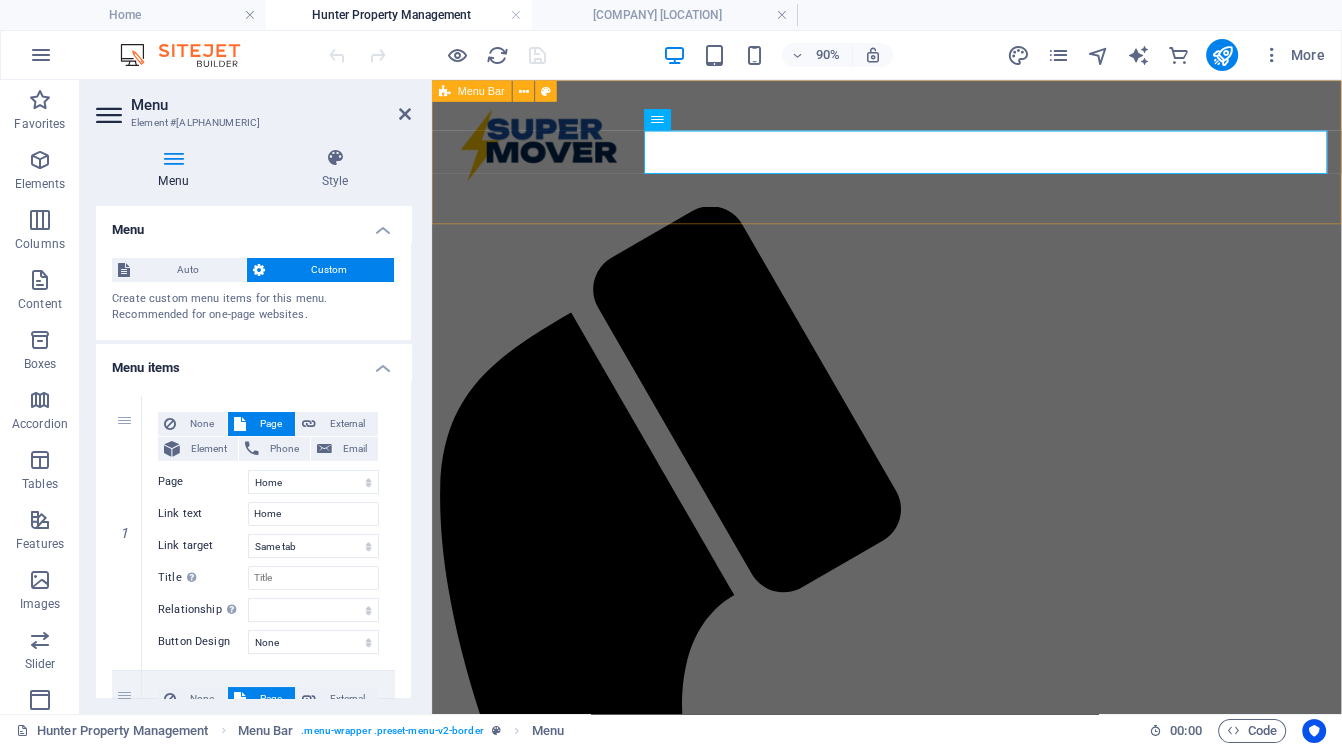 click at bounding box center (445, 91) 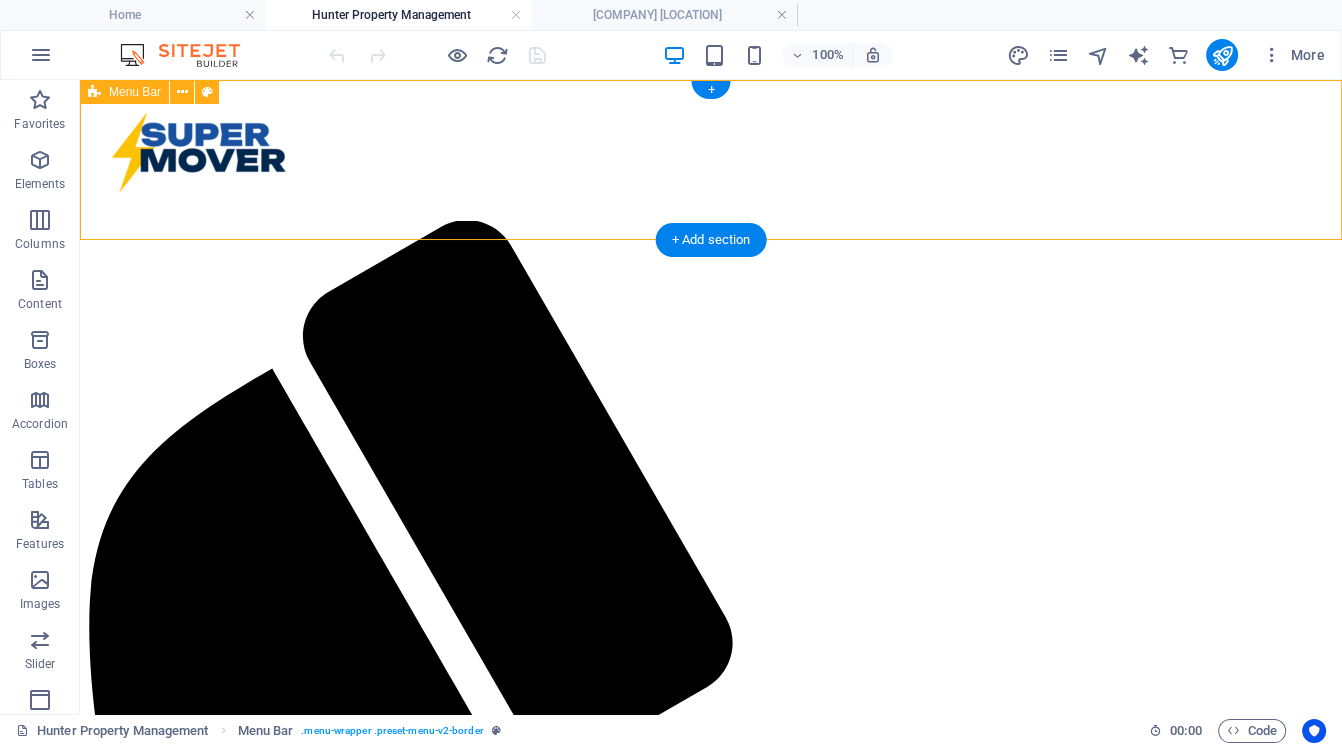 click on "Menu Home Request a Callback [PHONE]" at bounding box center (711, 1018) 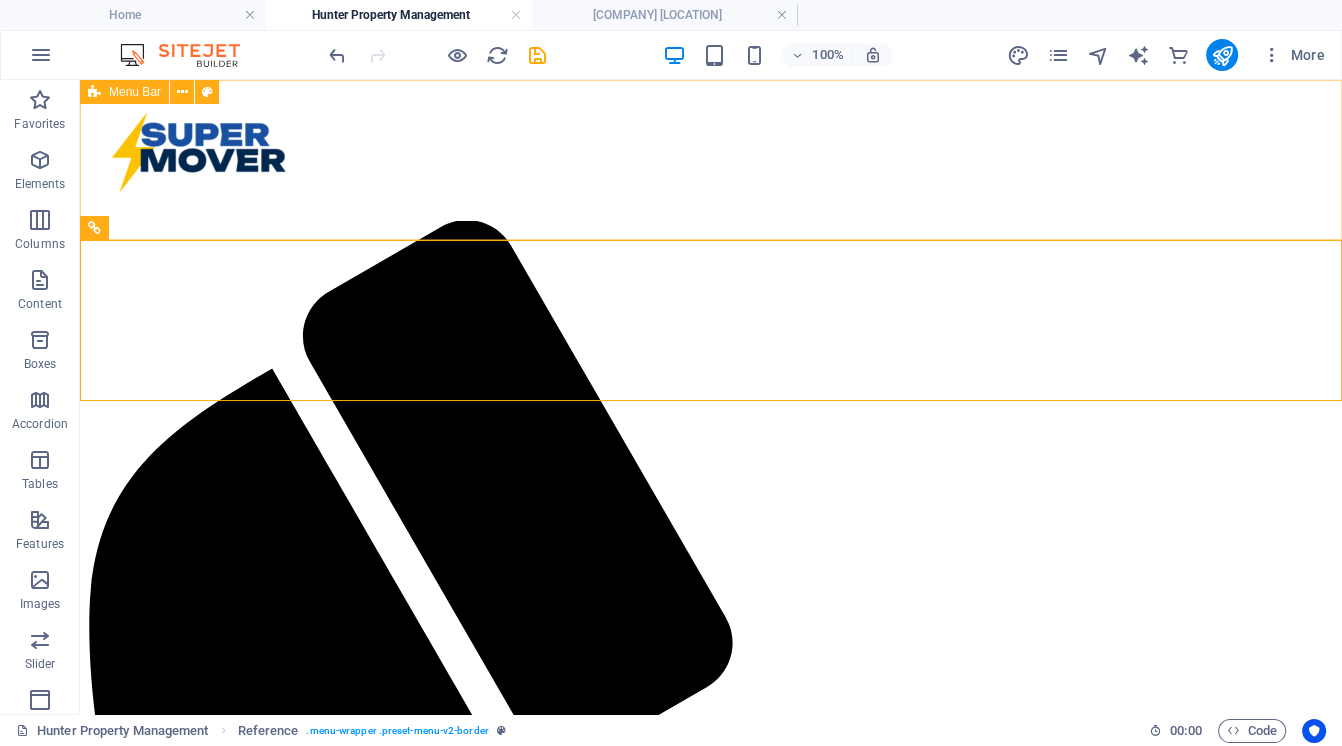 click on "Menu Bar" at bounding box center (124, 92) 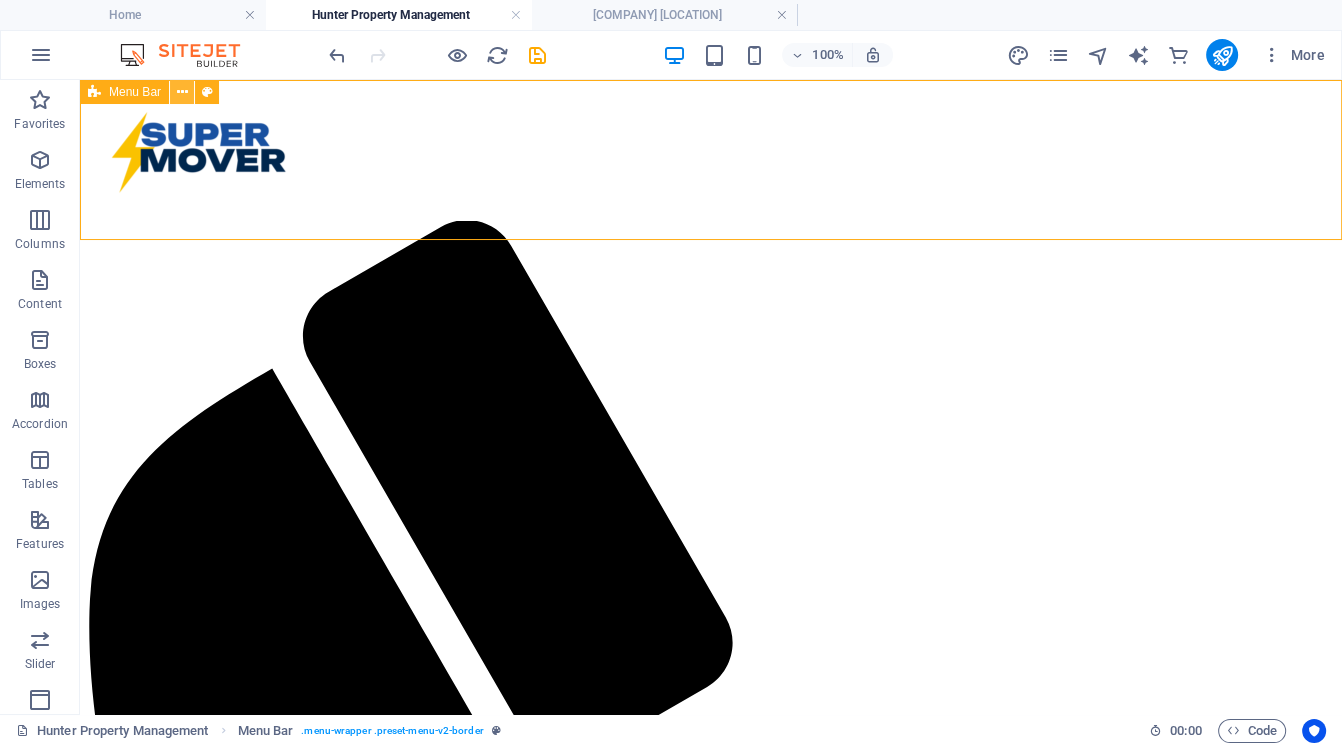 click at bounding box center [182, 92] 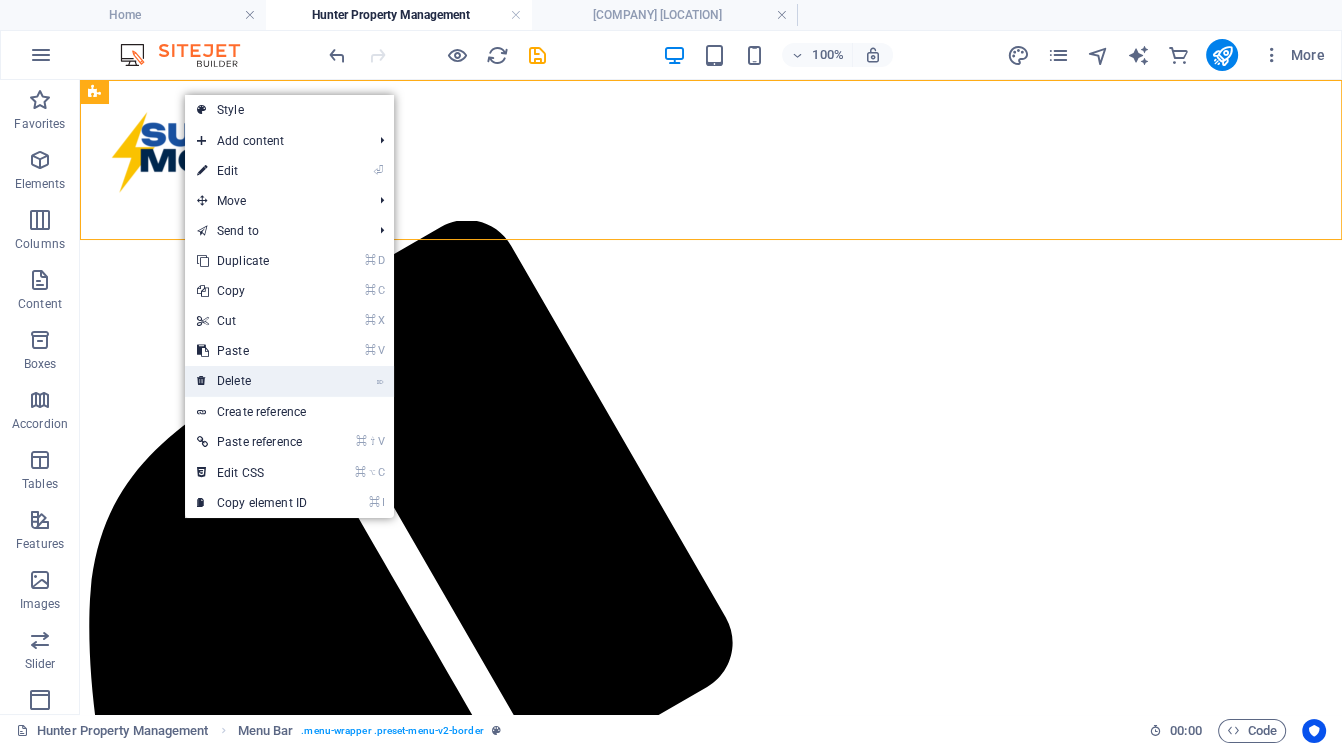 click on "⌦  Delete" at bounding box center (252, 381) 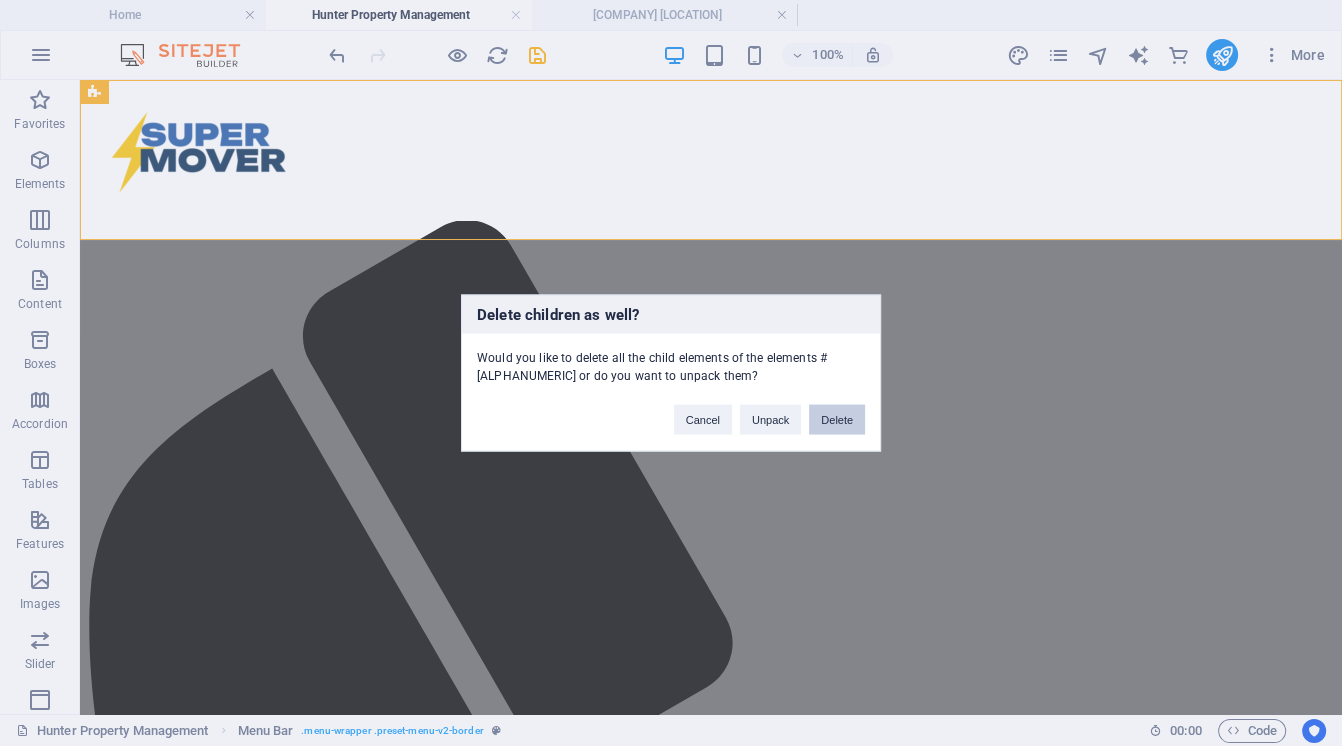 click on "Delete" at bounding box center [837, 420] 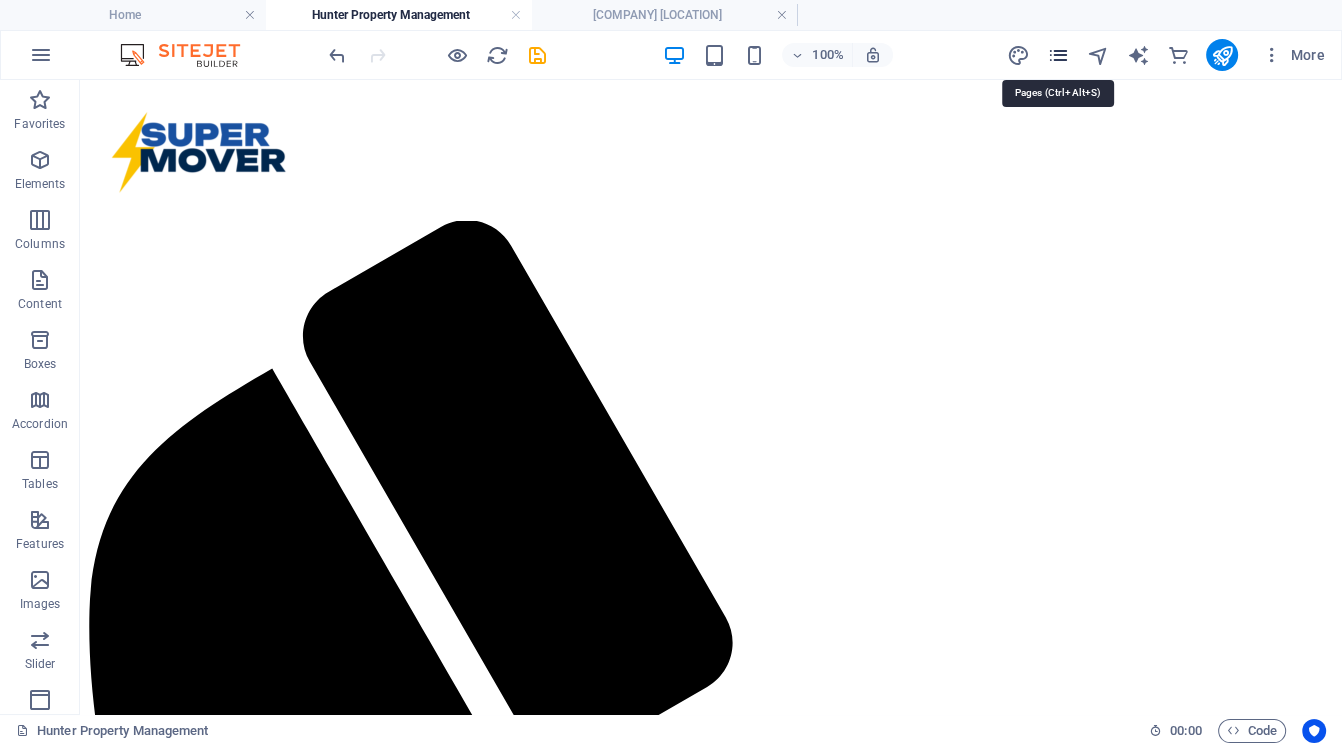click at bounding box center (1057, 55) 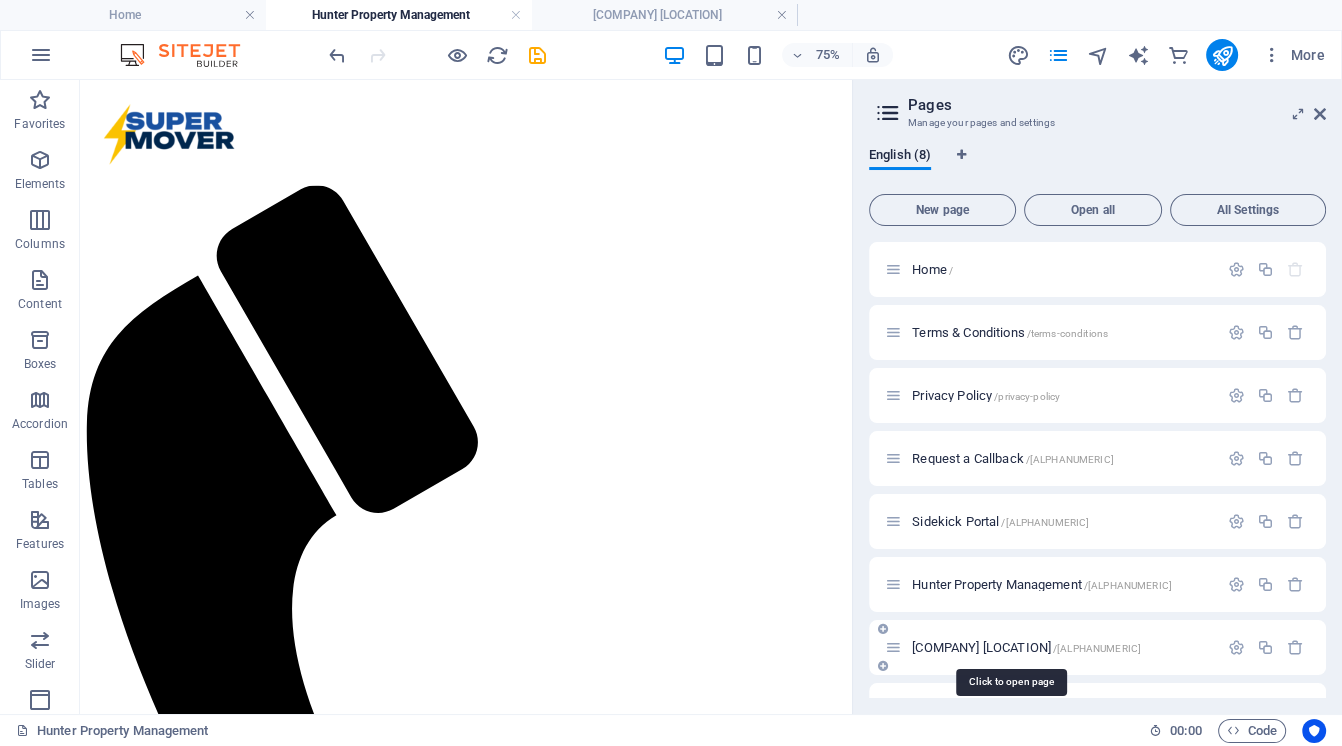 scroll, scrollTop: 47, scrollLeft: 0, axis: vertical 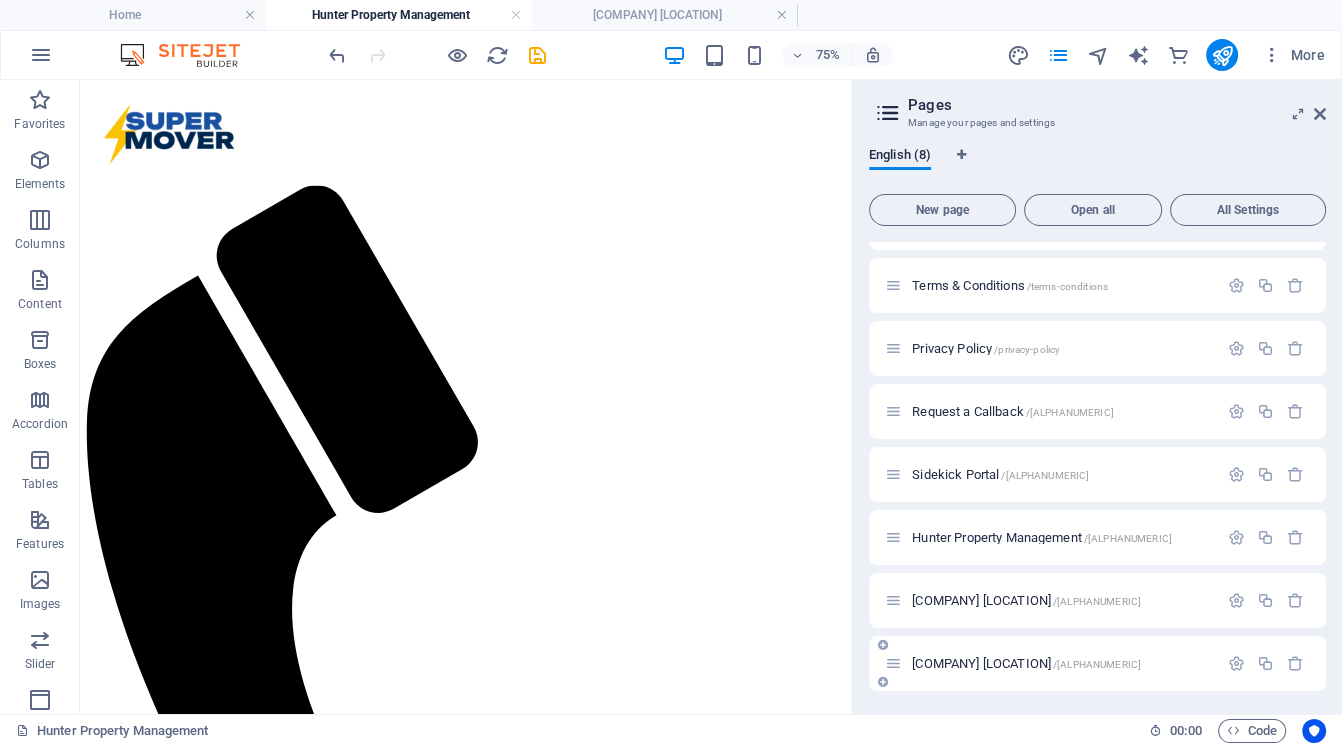 click on "[COMPANY] [LOCATION] /[ALPHANUMERIC]" at bounding box center (1097, 663) 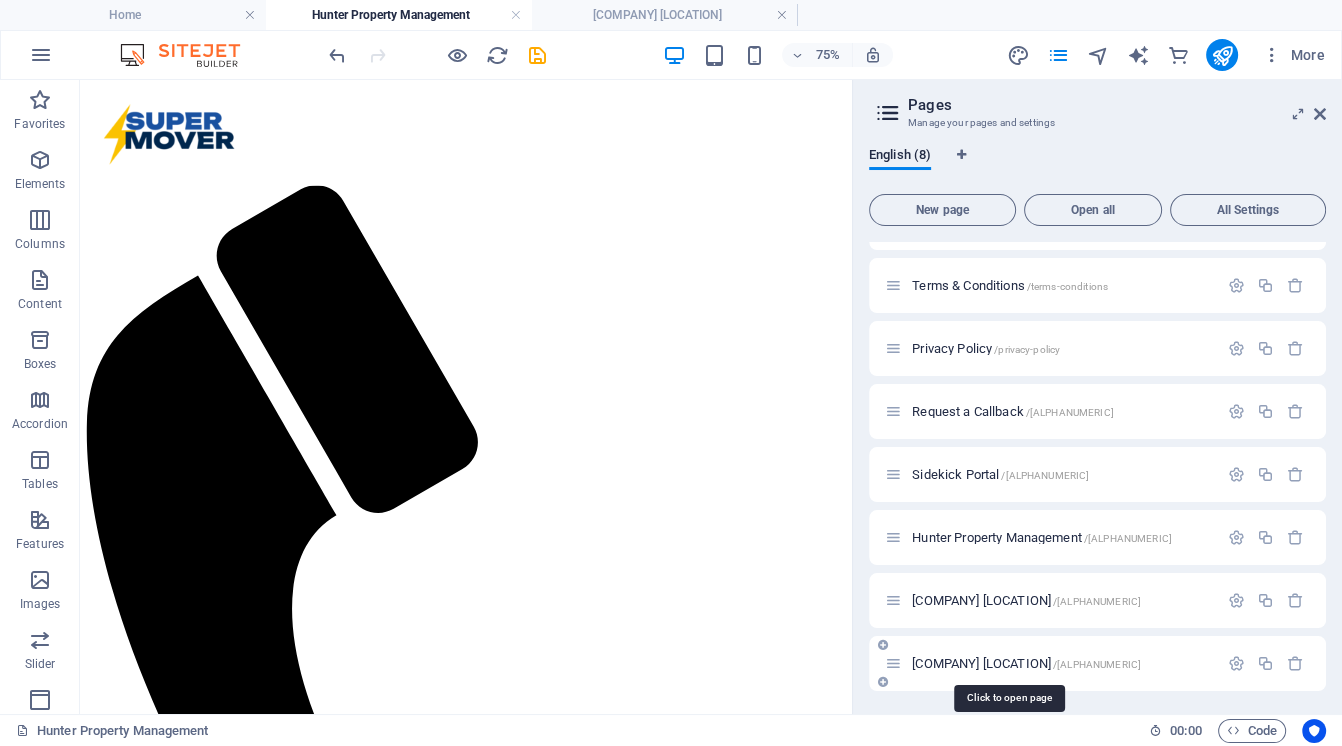 click on "[COMPANY] [LOCATION] /[ALPHANUMERIC]" at bounding box center (1026, 663) 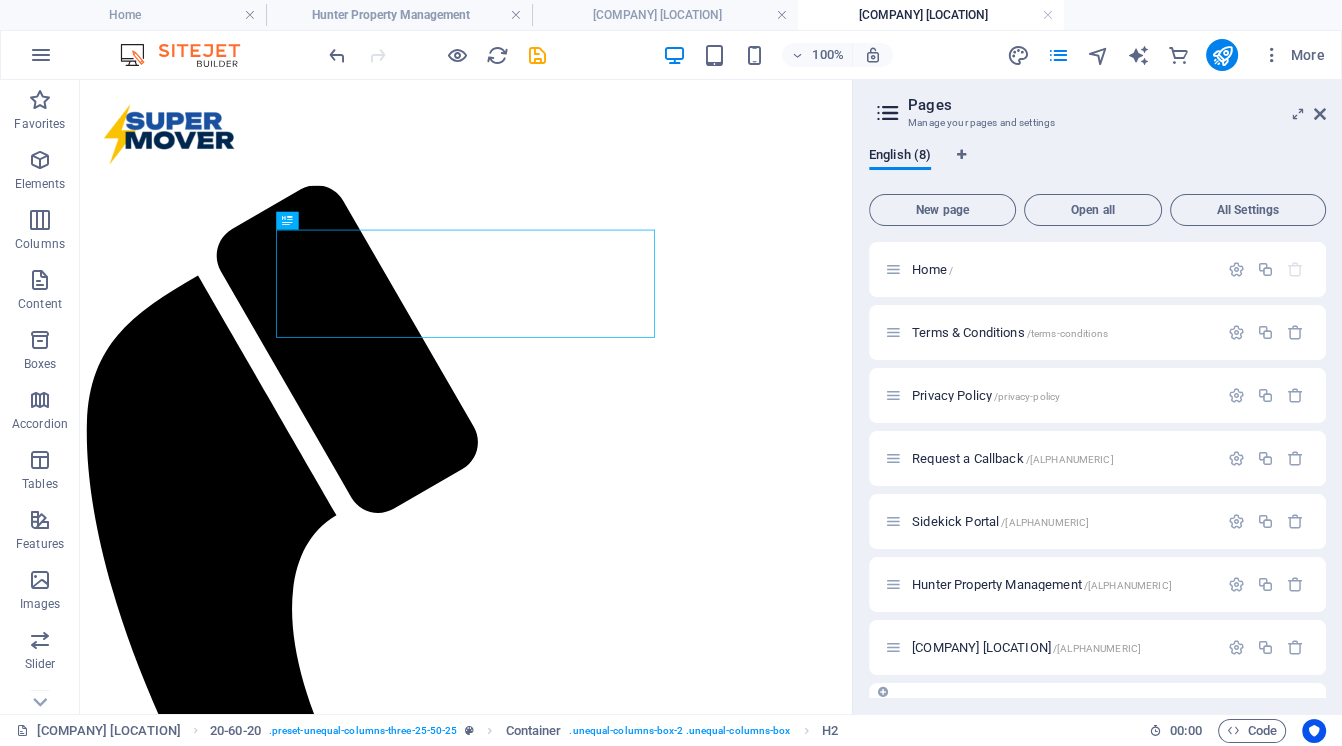 scroll, scrollTop: 0, scrollLeft: 0, axis: both 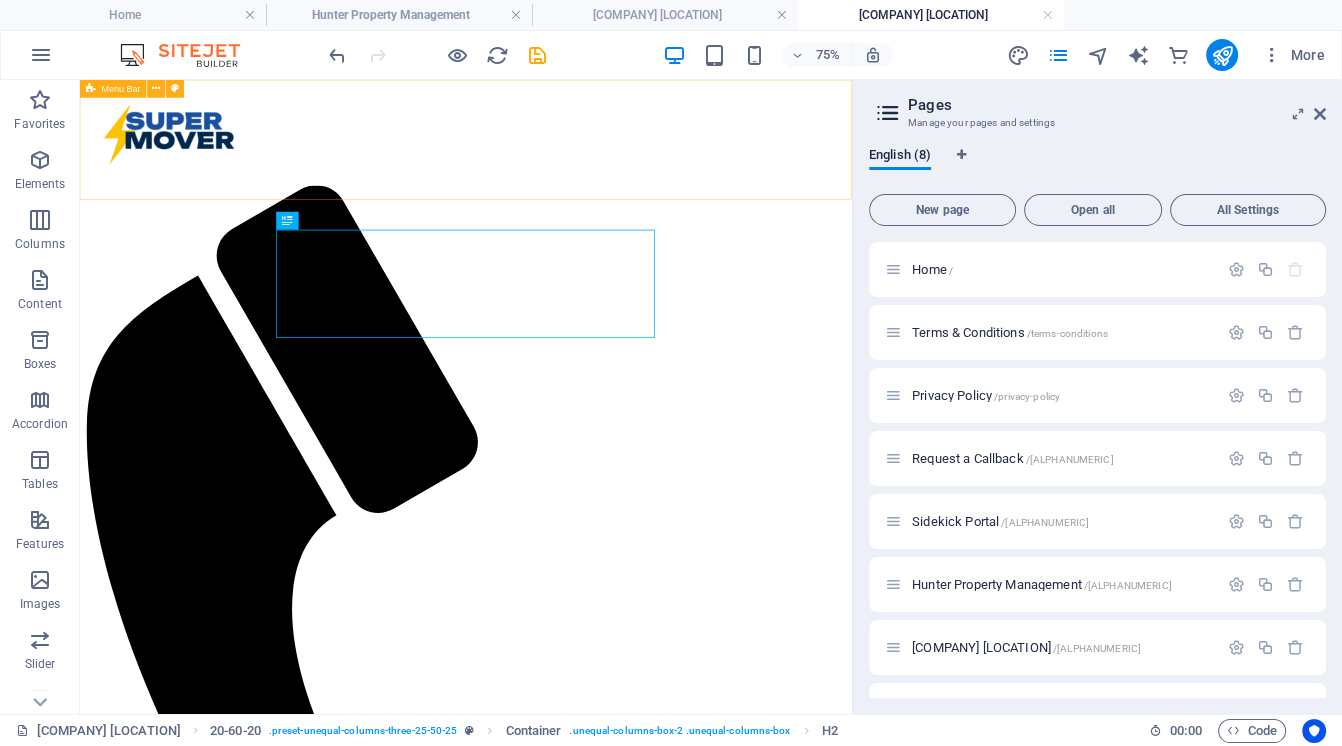 click on "Menu Bar" at bounding box center (113, 89) 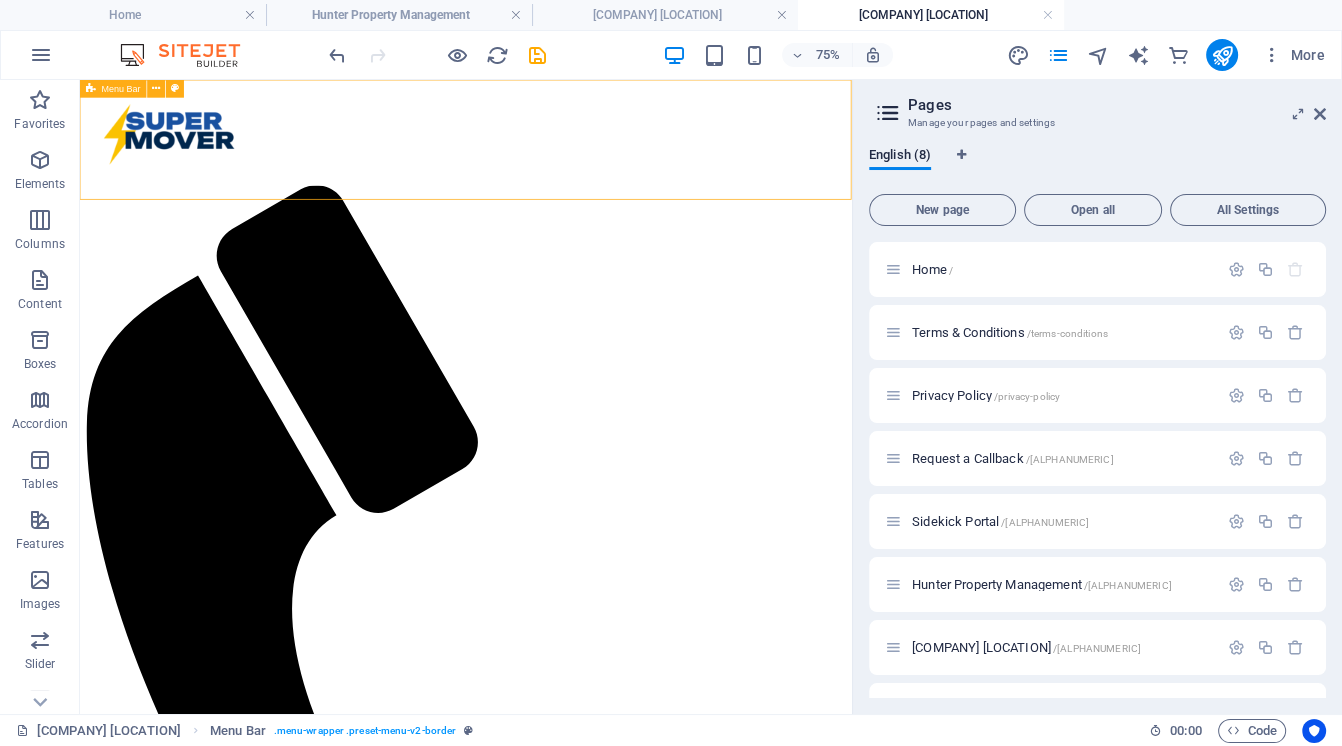 click on "Menu Bar" at bounding box center [121, 89] 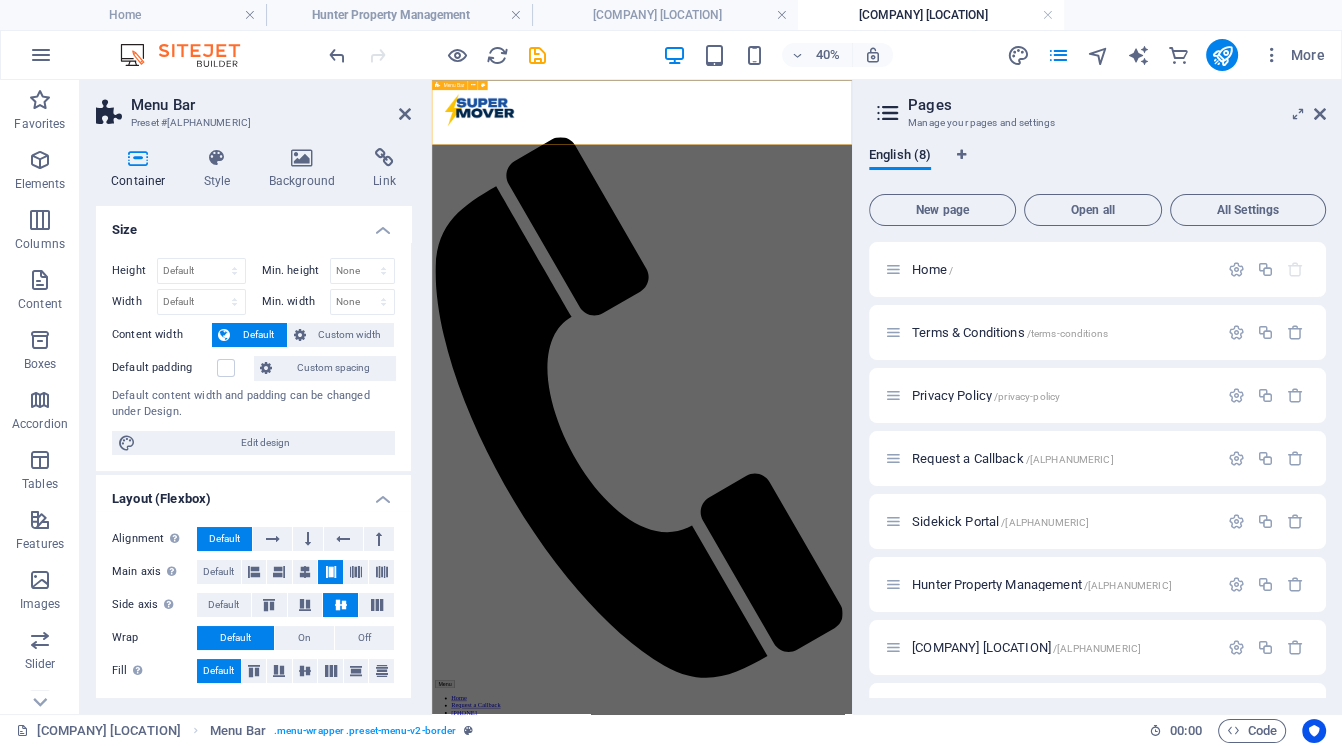 click on "Menu Bar" at bounding box center (454, 84) 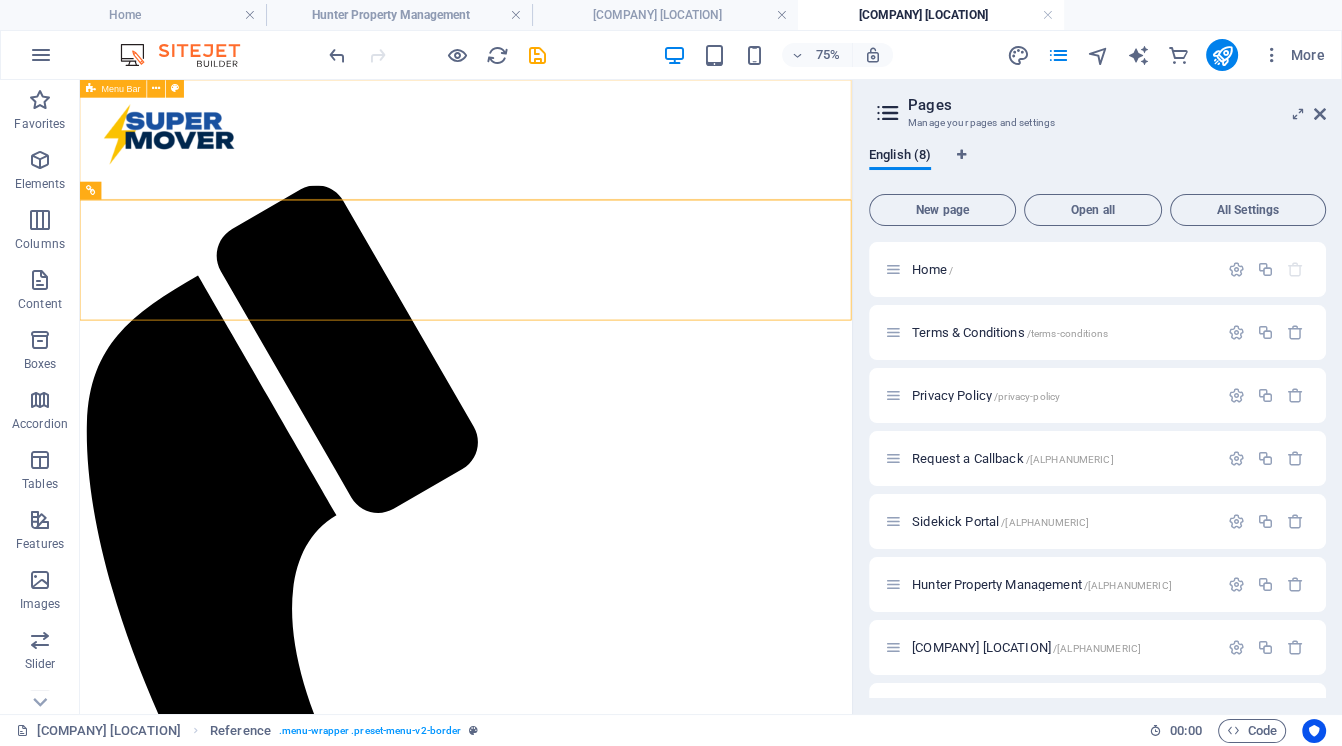 click on "Menu Bar" at bounding box center [121, 89] 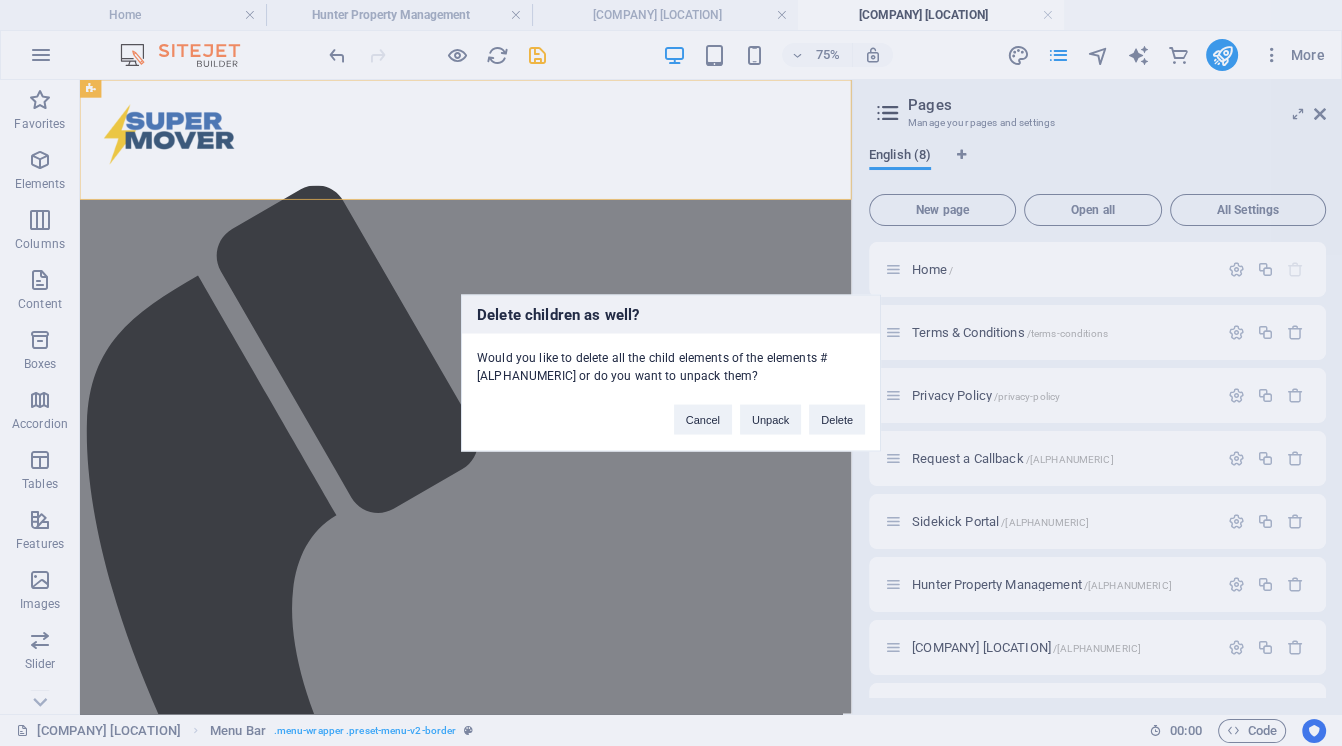 type 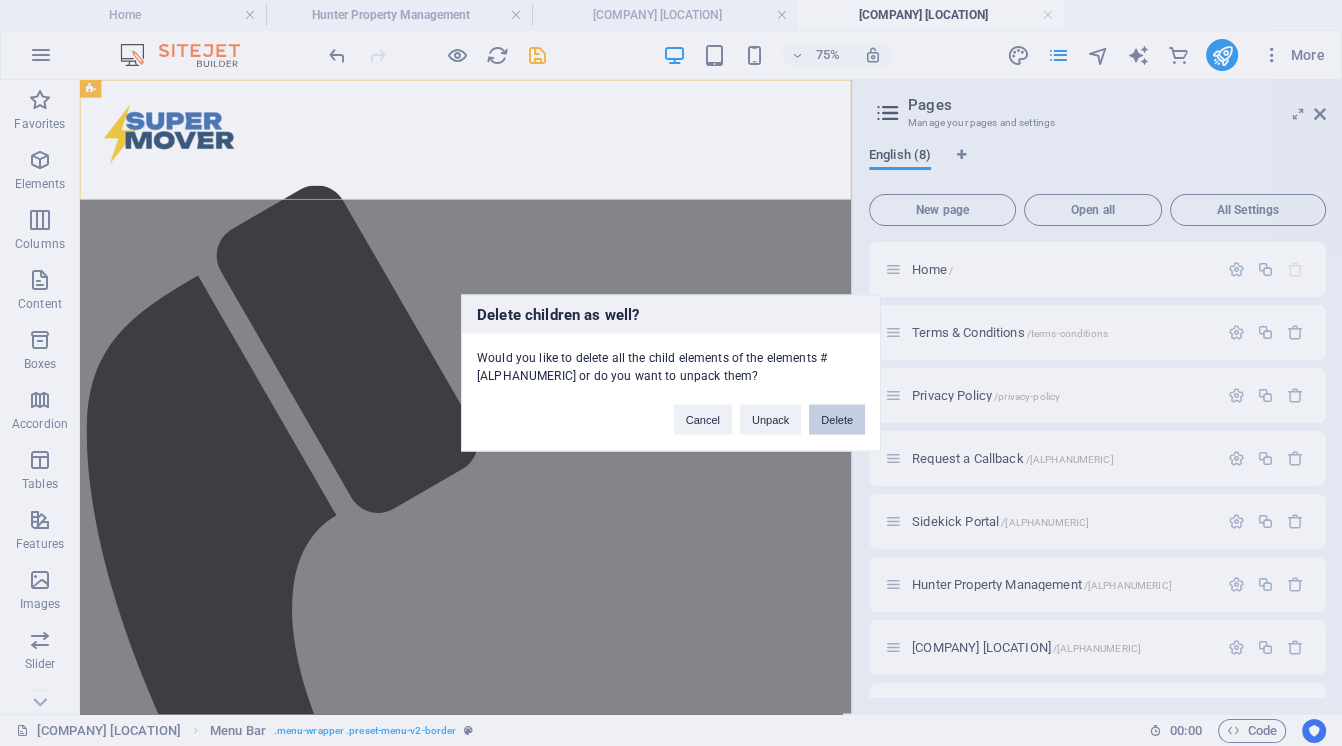click on "Delete" at bounding box center (837, 420) 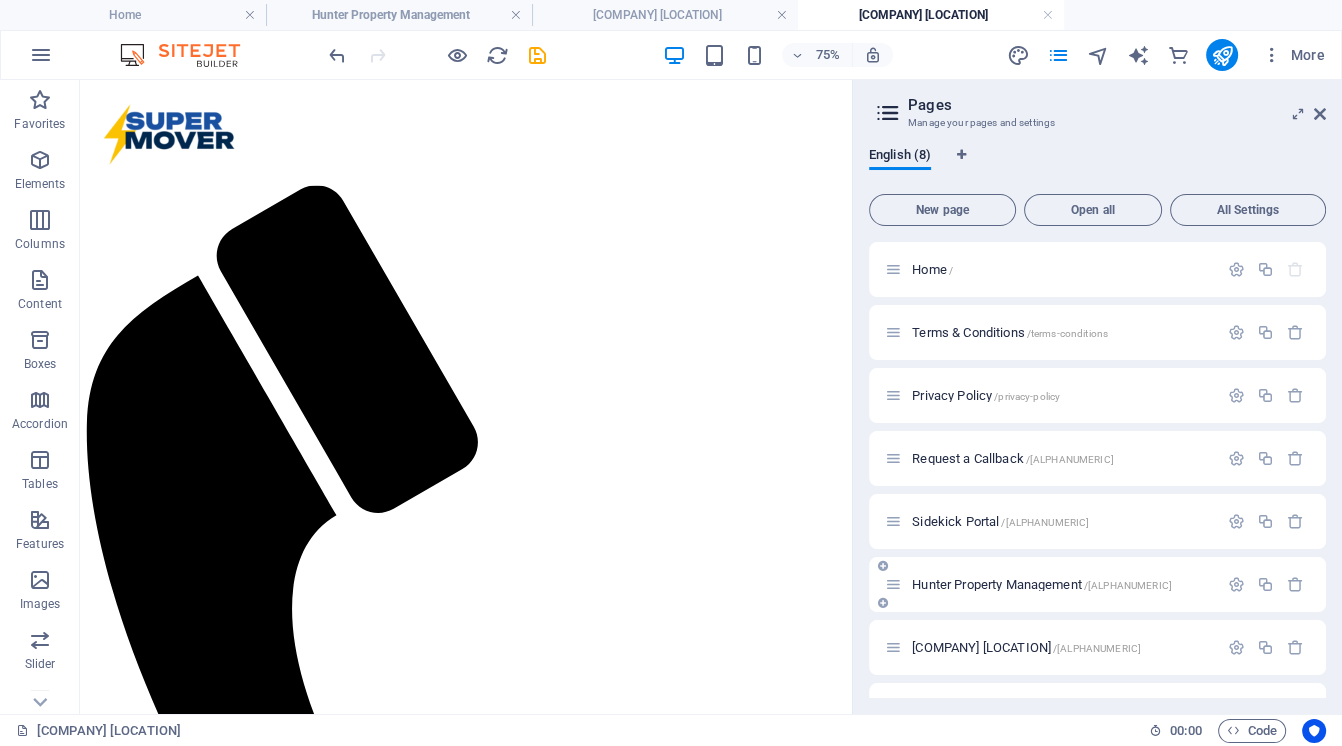 scroll, scrollTop: 47, scrollLeft: 0, axis: vertical 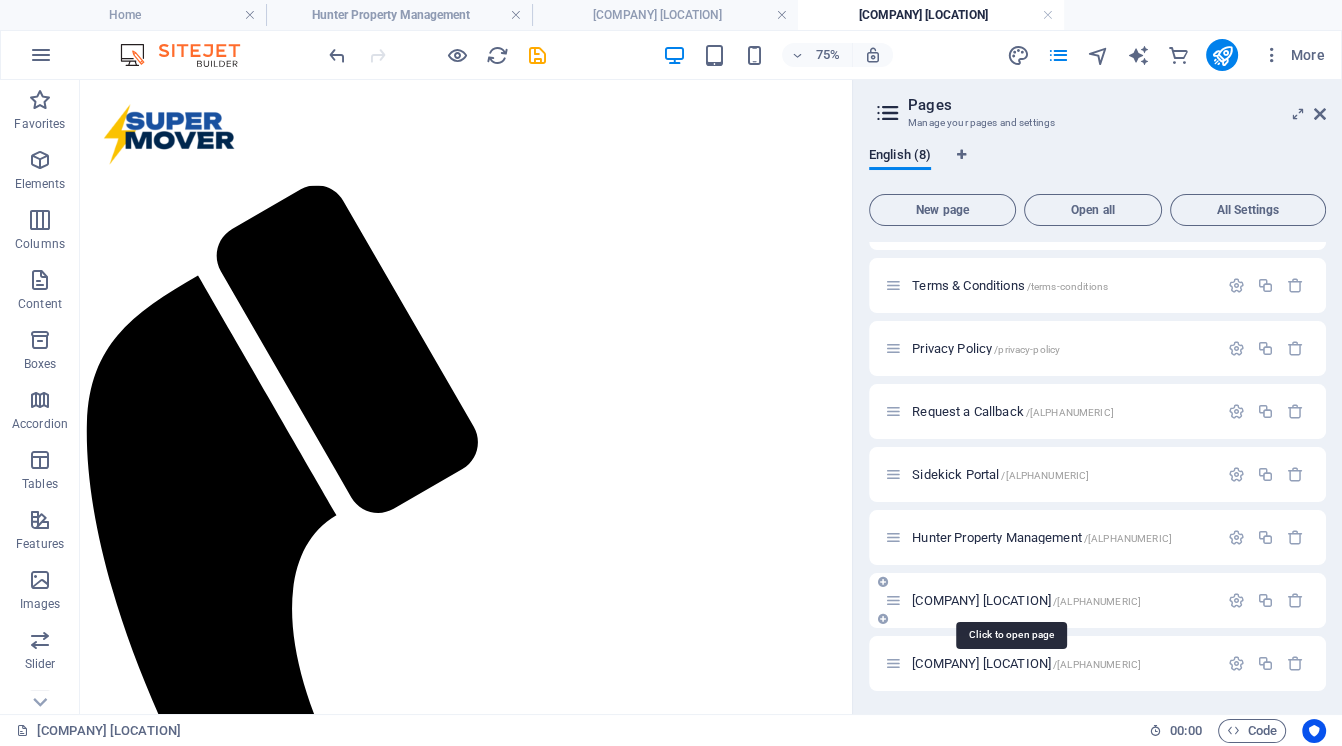 click on "[COMPANY] [LOCATION]  /[ALPHANUMERIC]" at bounding box center (1026, 600) 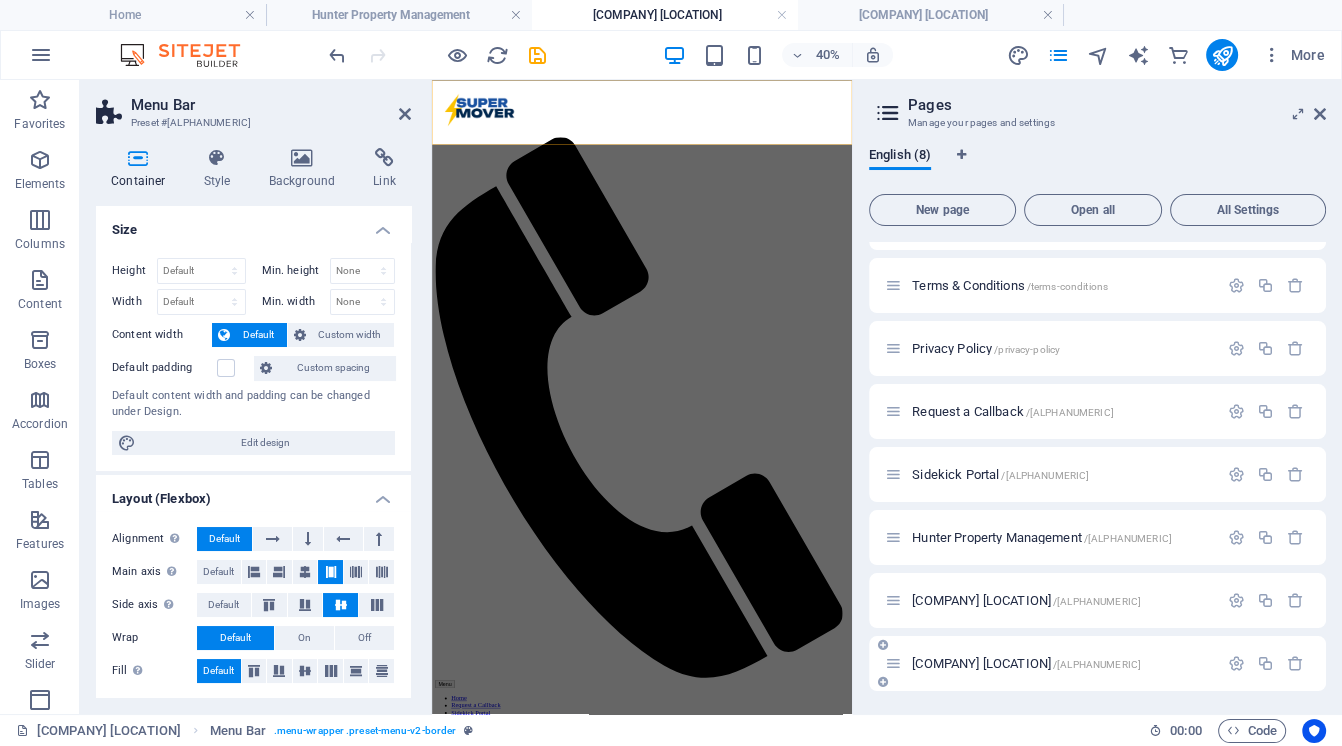 click on "[COMPANY] [LOCATION] /[ALPHANUMERIC]" at bounding box center [1026, 663] 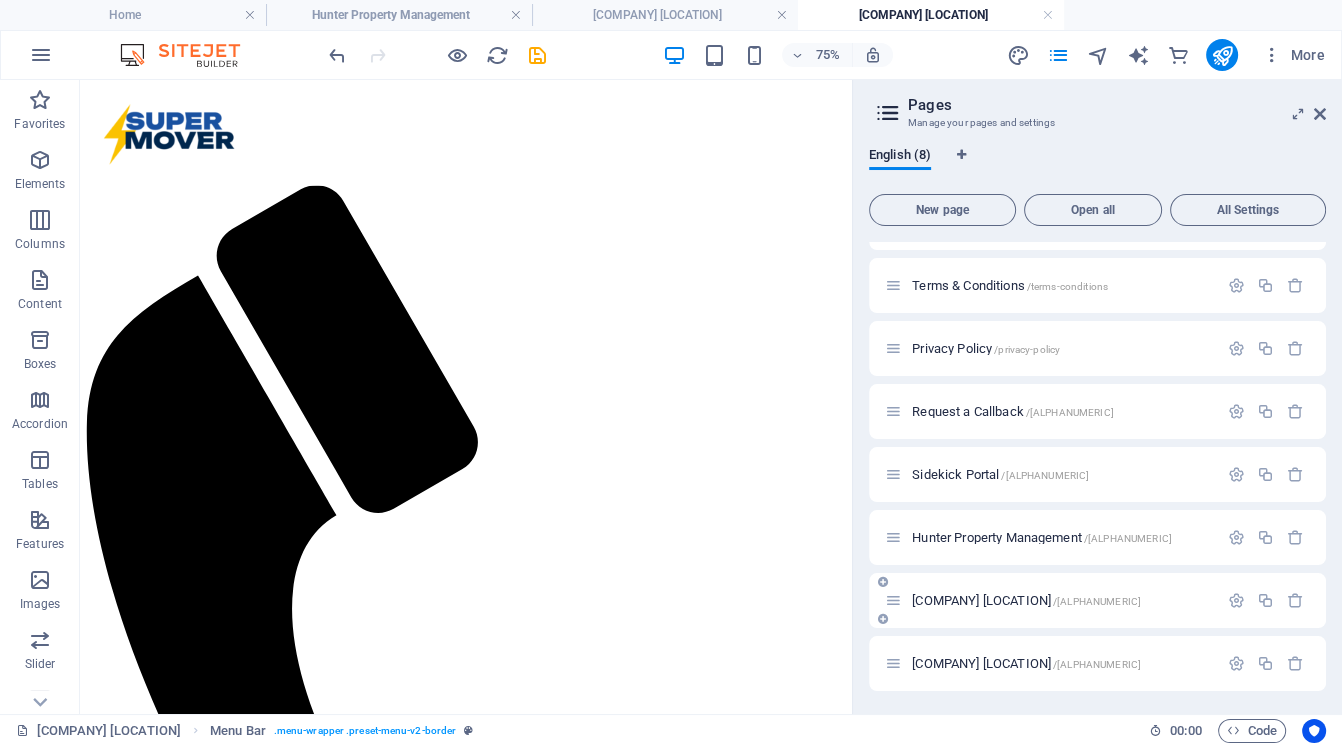 click on "[COMPANY] [LOCATION]  /[ALPHANUMERIC]" at bounding box center [1097, 600] 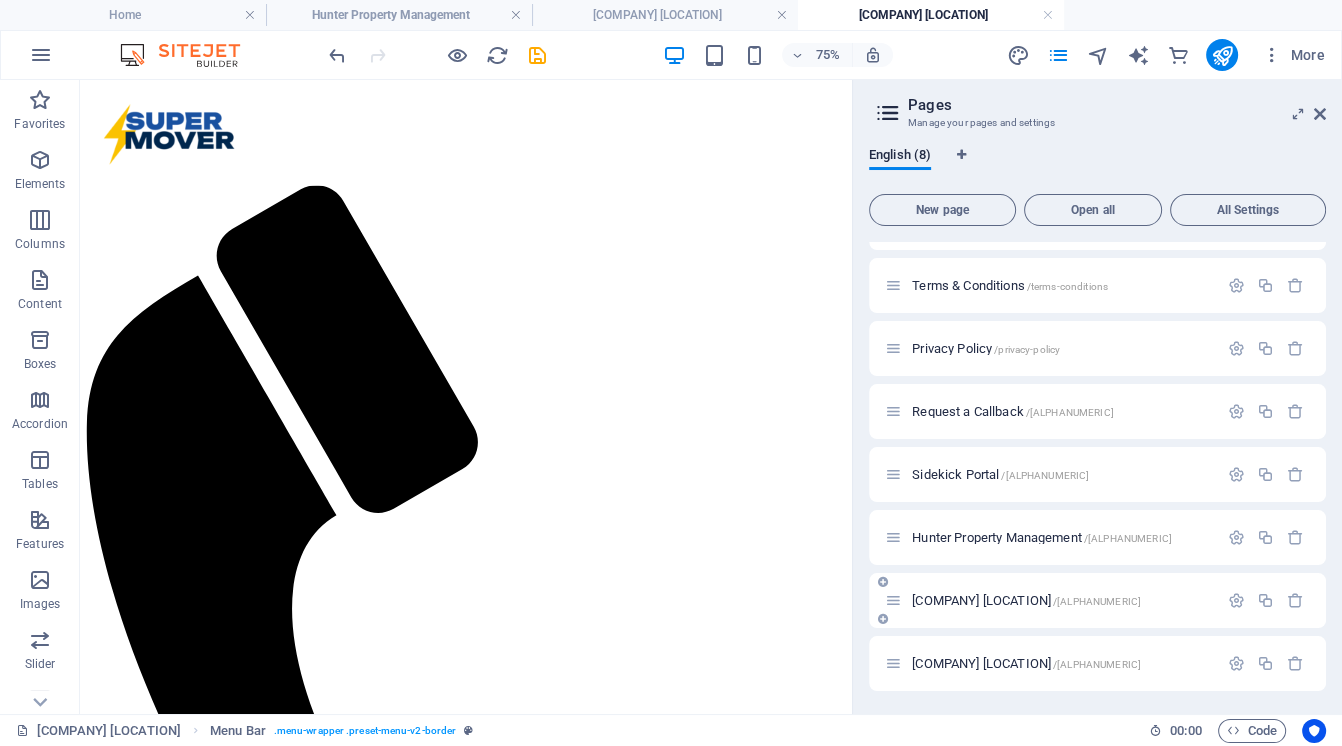 click on "[COMPANY] [LOCATION]  /[ALPHANUMERIC]" at bounding box center (1026, 600) 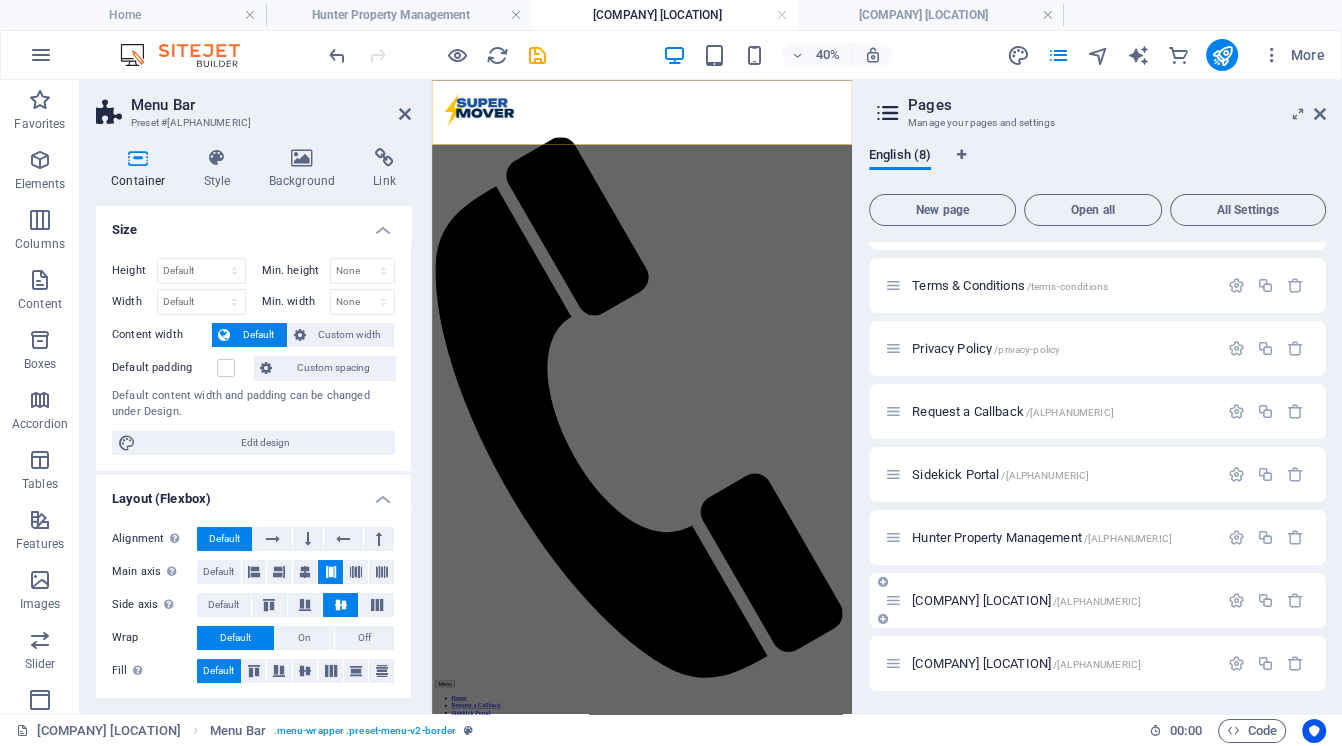 click on "[COMPANY] [LOCATION]  /[ALPHANUMERIC]" at bounding box center (1026, 600) 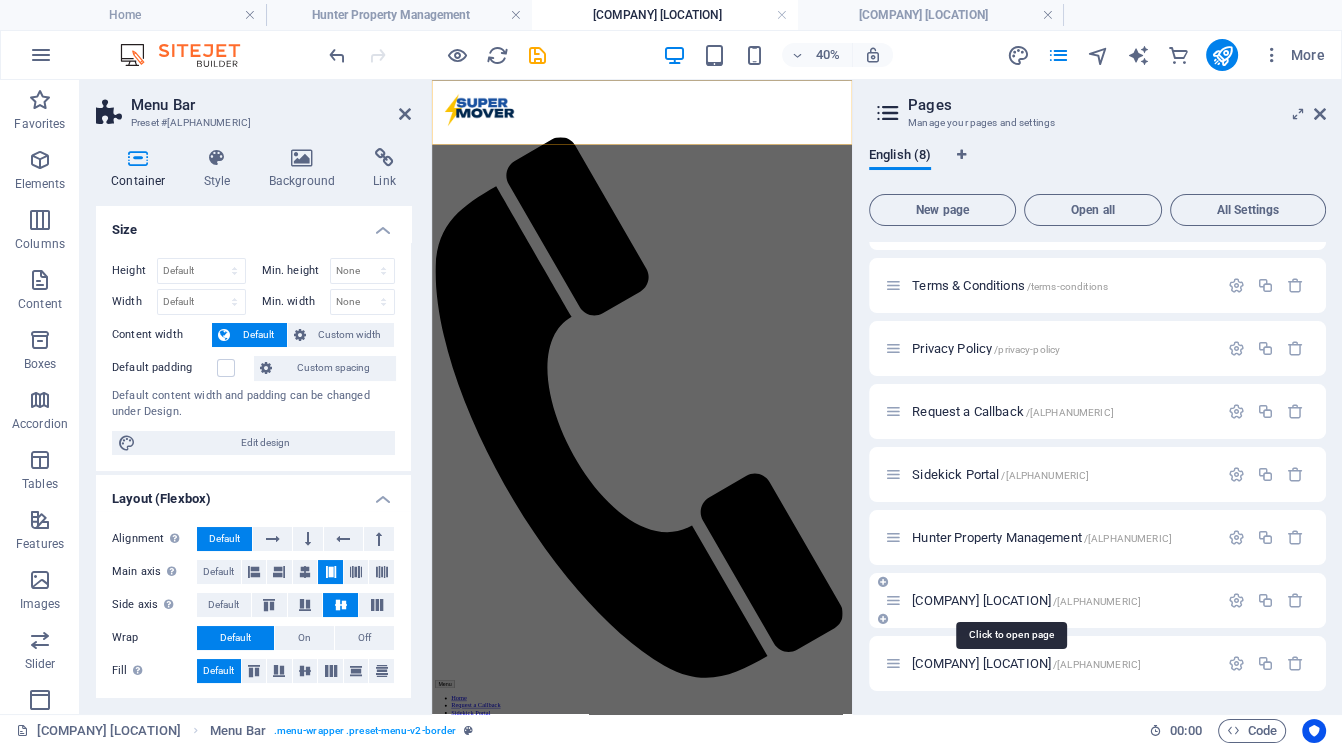 click on "[COMPANY] [LOCATION]  /[ALPHANUMERIC]" at bounding box center [1026, 600] 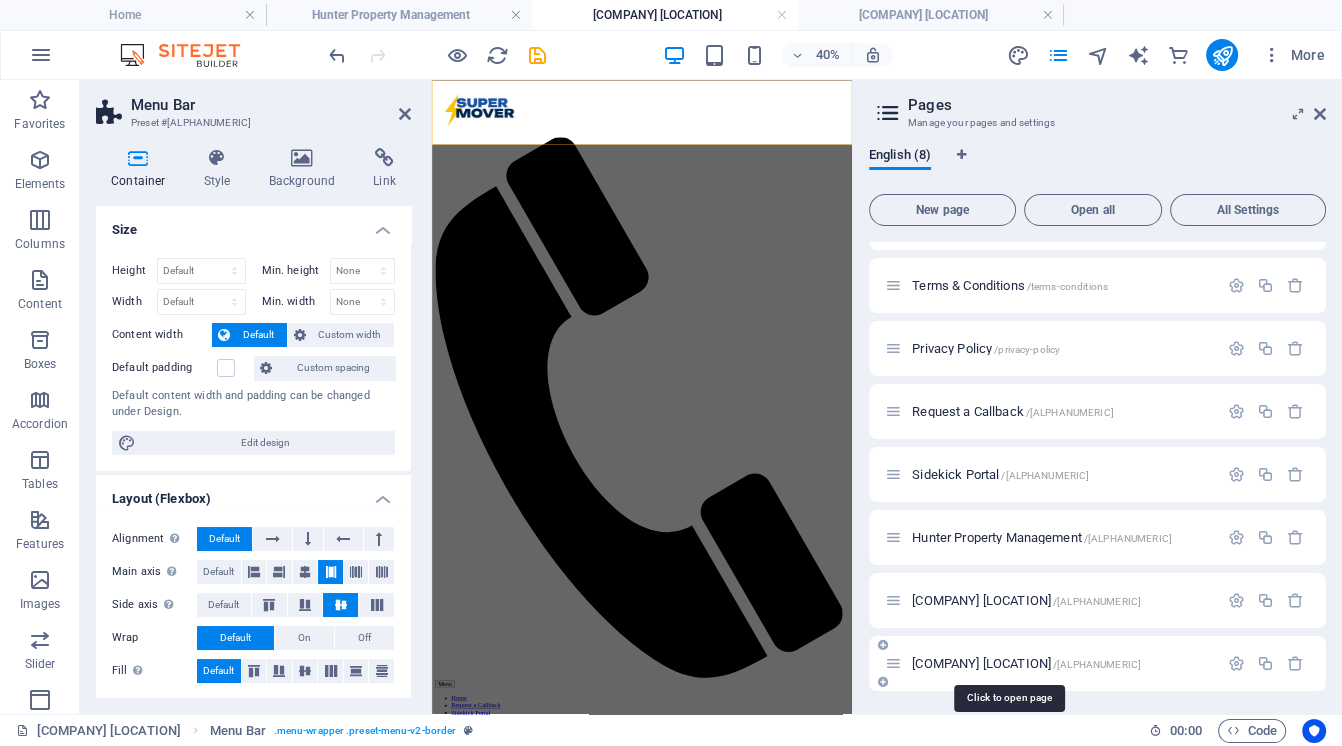 click on "[COMPANY] [LOCATION] /[ALPHANUMERIC]" at bounding box center (1026, 663) 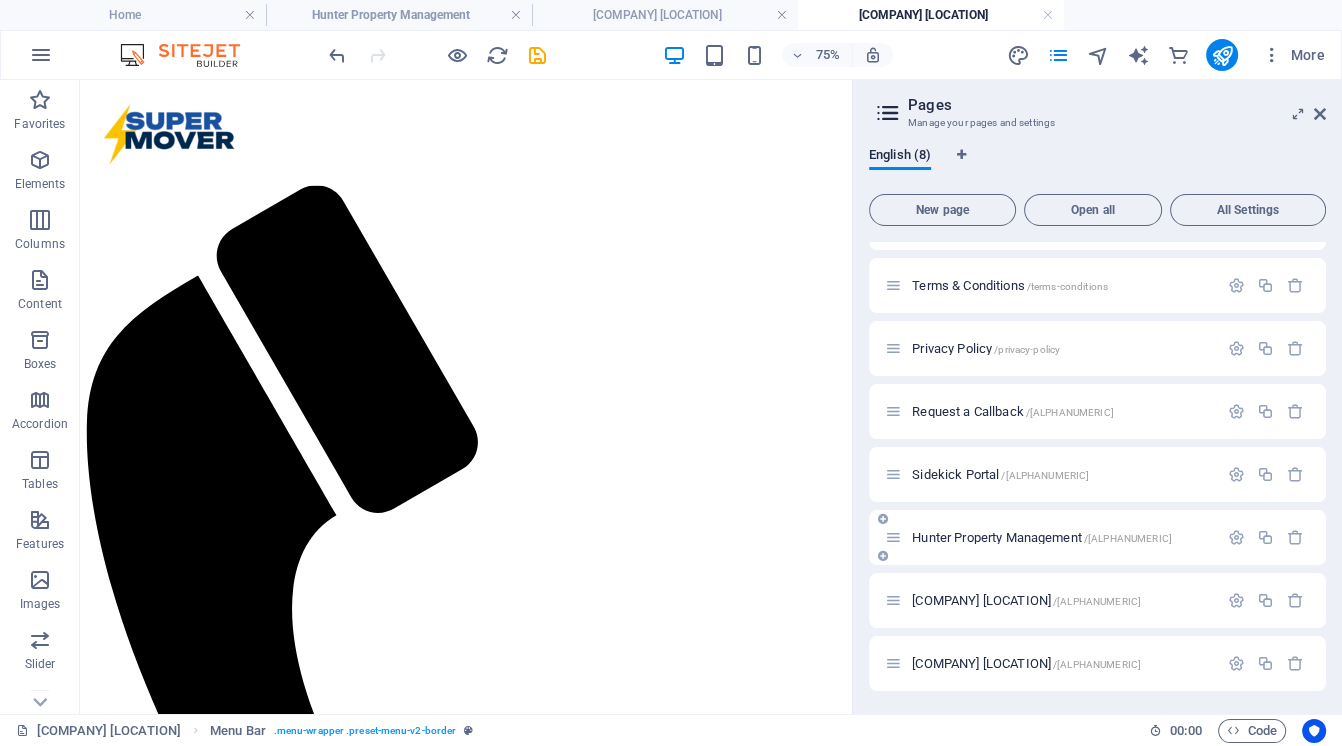 click on "[COMPANY] [LOCATION] /[ALPHANUMERIC]" at bounding box center (1097, 537) 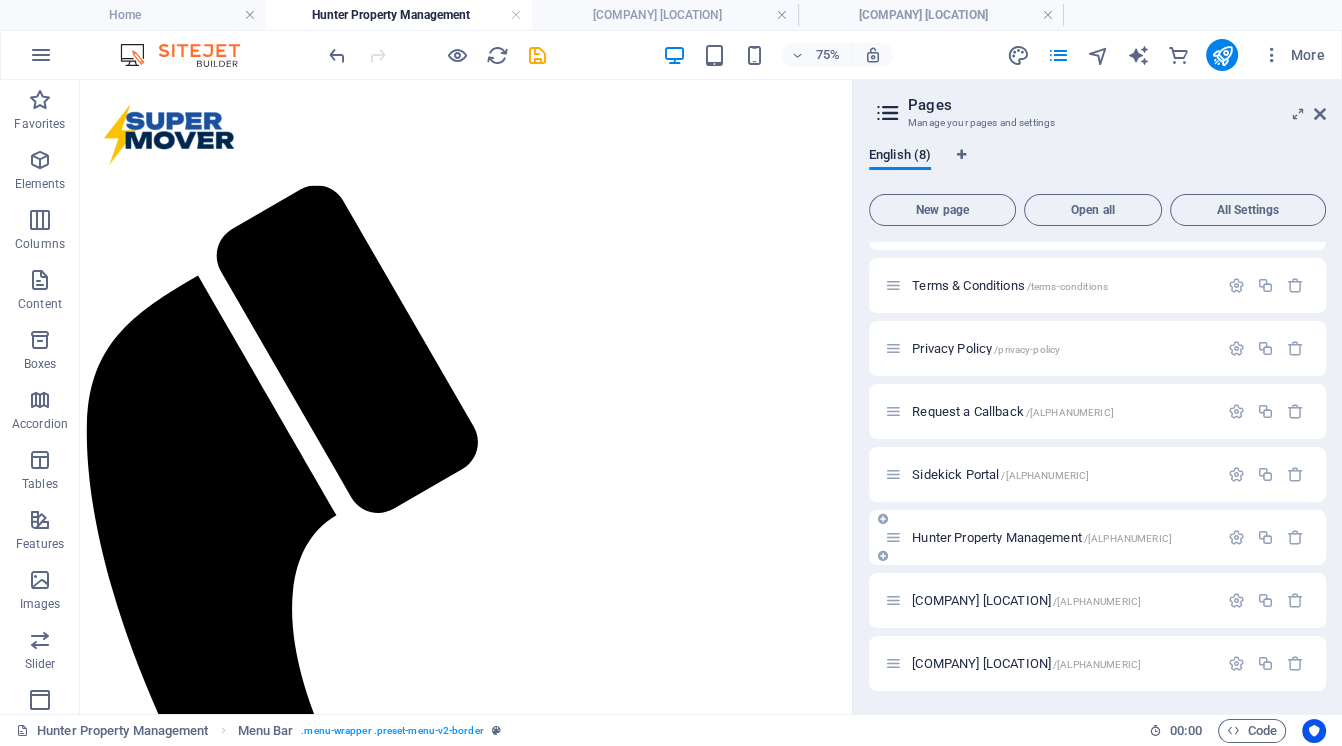 click on "[COMPANY] [LOCATION] /[ALPHANUMERIC]" at bounding box center (1042, 537) 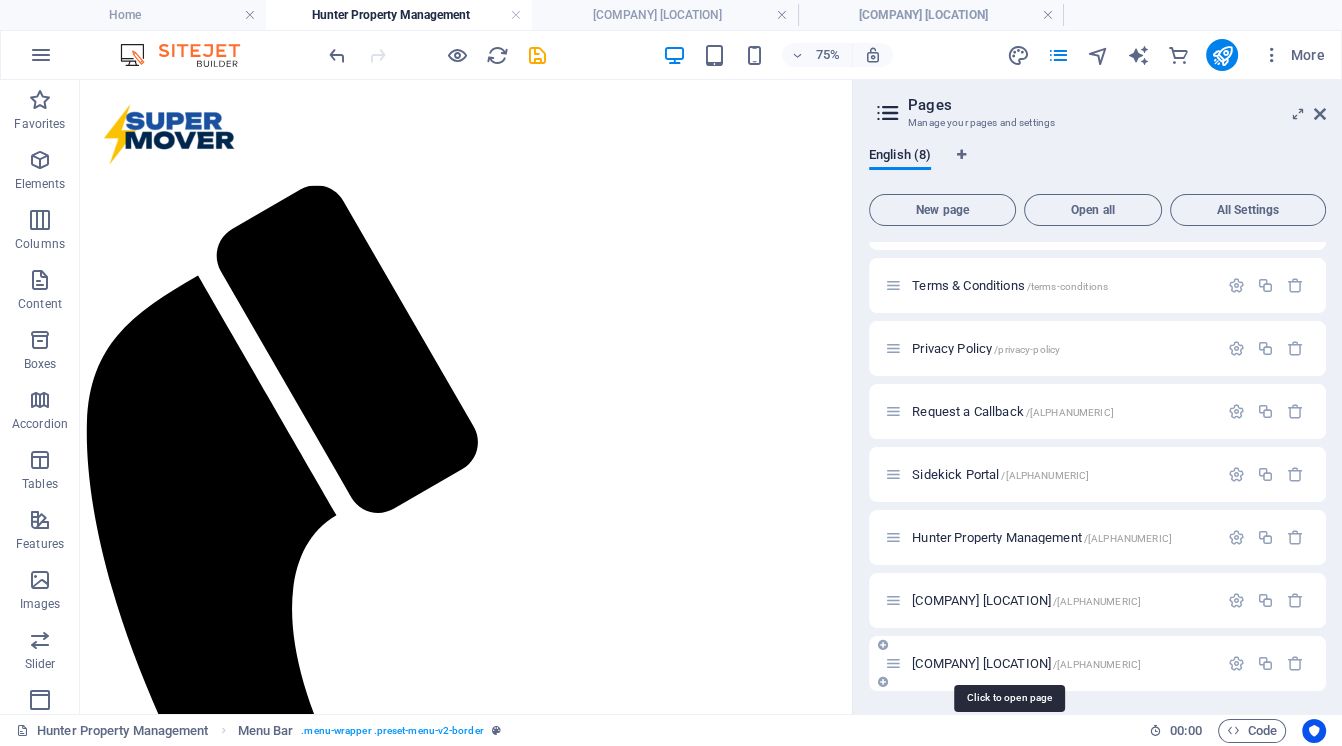 click on "[COMPANY] [LOCATION] /[ALPHANUMERIC]" at bounding box center [1026, 663] 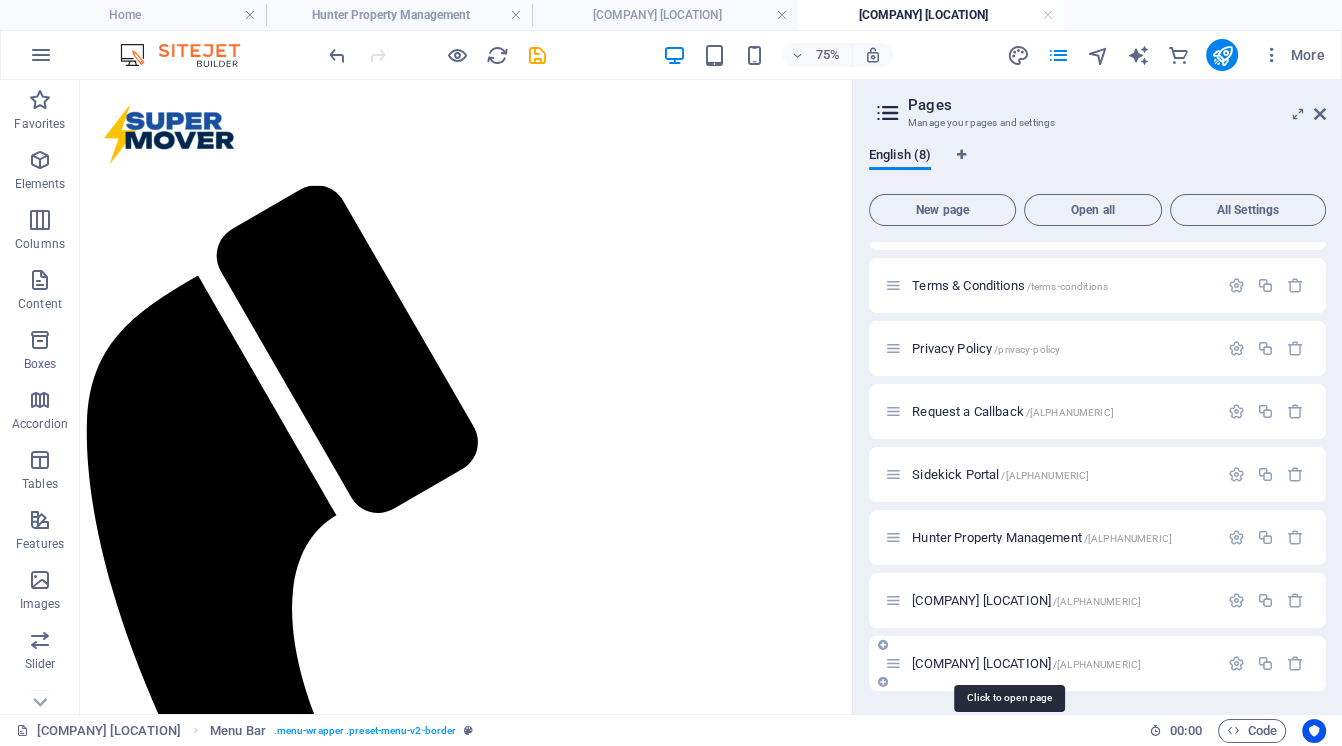 click on "[COMPANY] [LOCATION] /[ALPHANUMERIC]" at bounding box center [1026, 663] 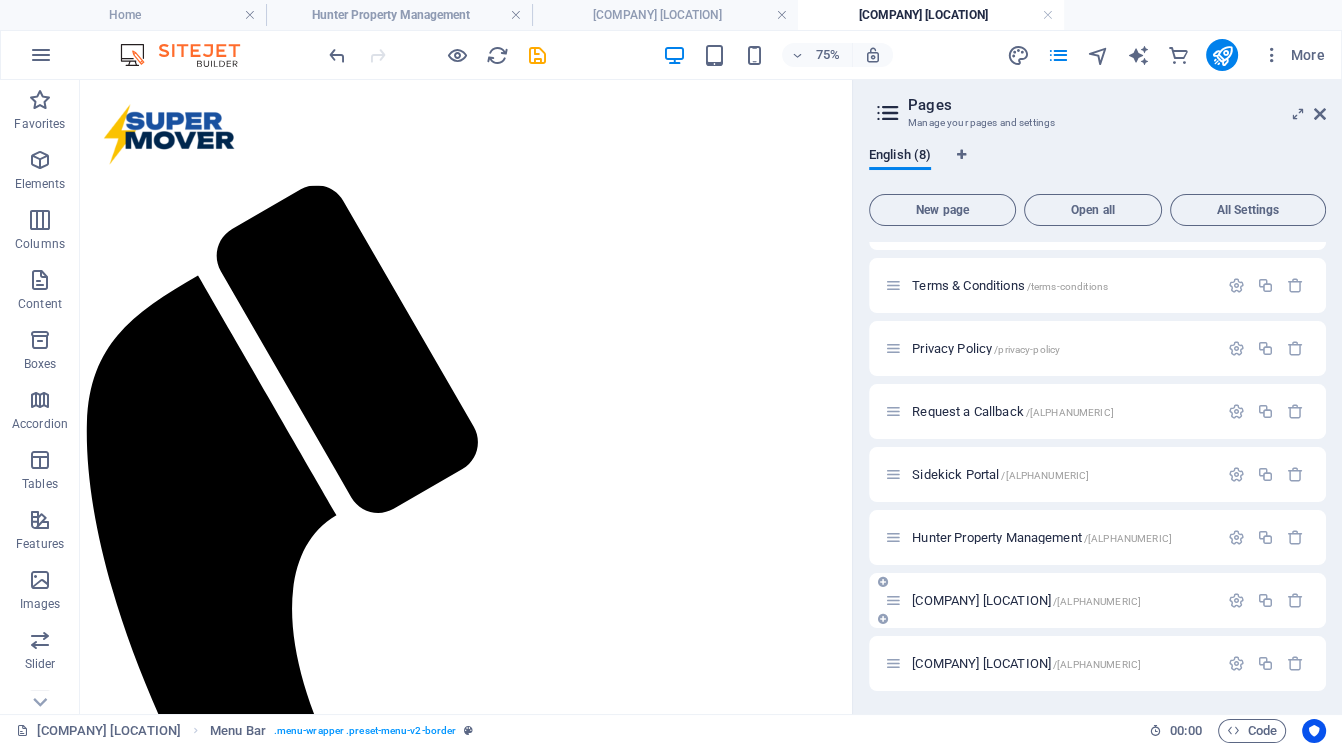 click on "[COMPANY] [LOCATION]  /[ALPHANUMERIC]" at bounding box center [1051, 600] 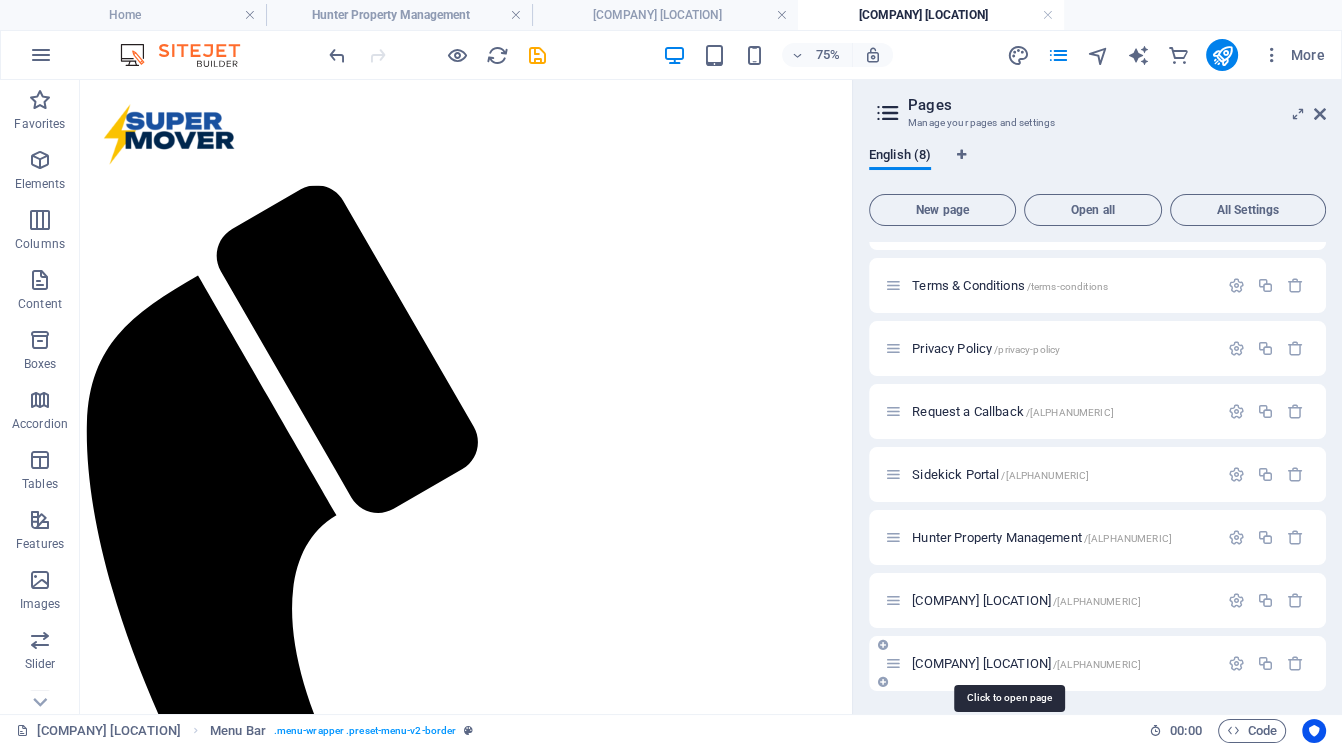 click on "[COMPANY] [LOCATION] /[ALPHANUMERIC]" at bounding box center (1026, 663) 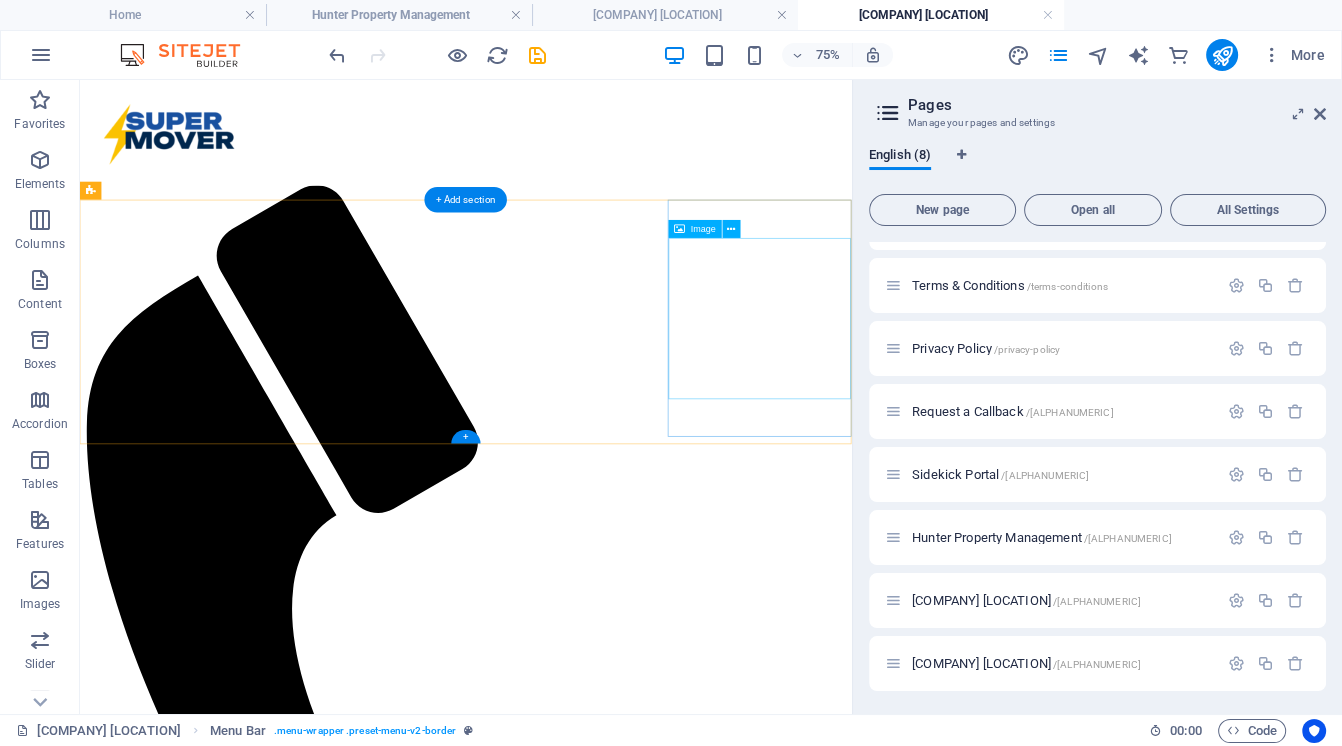 click at bounding box center (594, 2301) 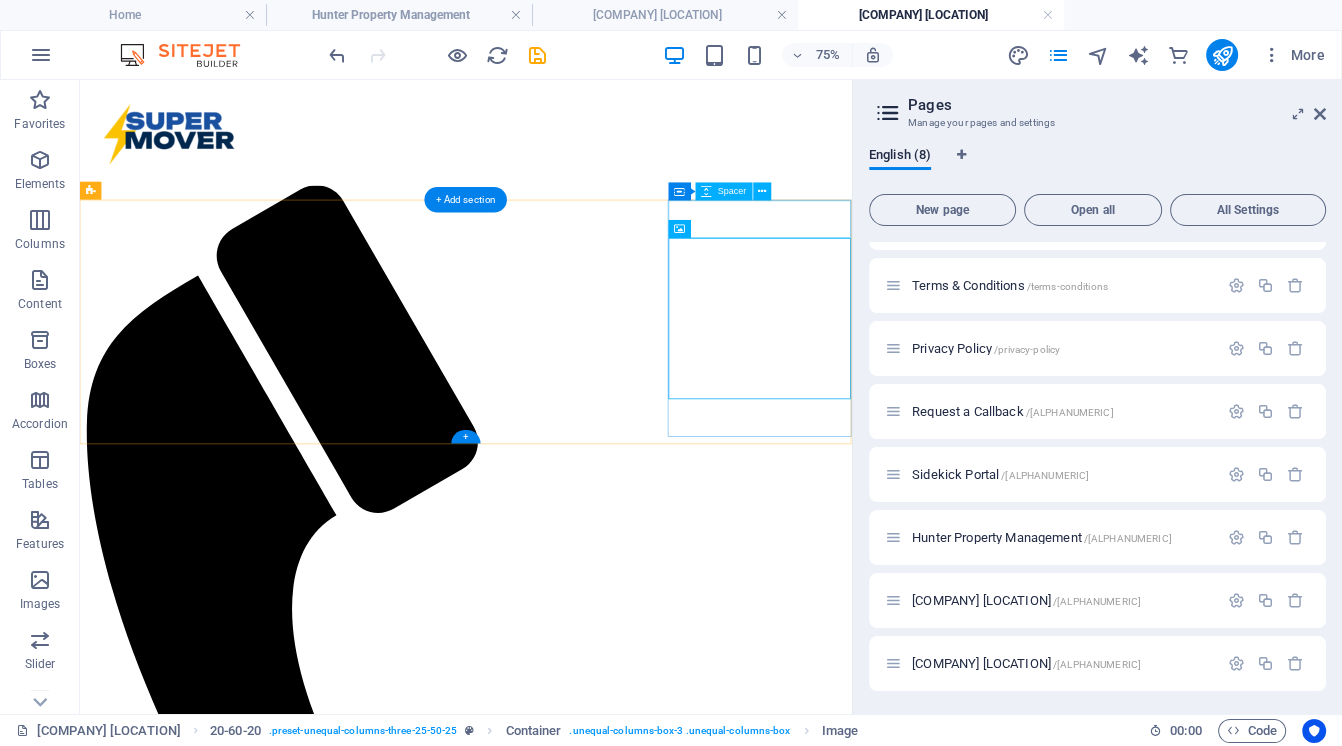 click at bounding box center [594, 2167] 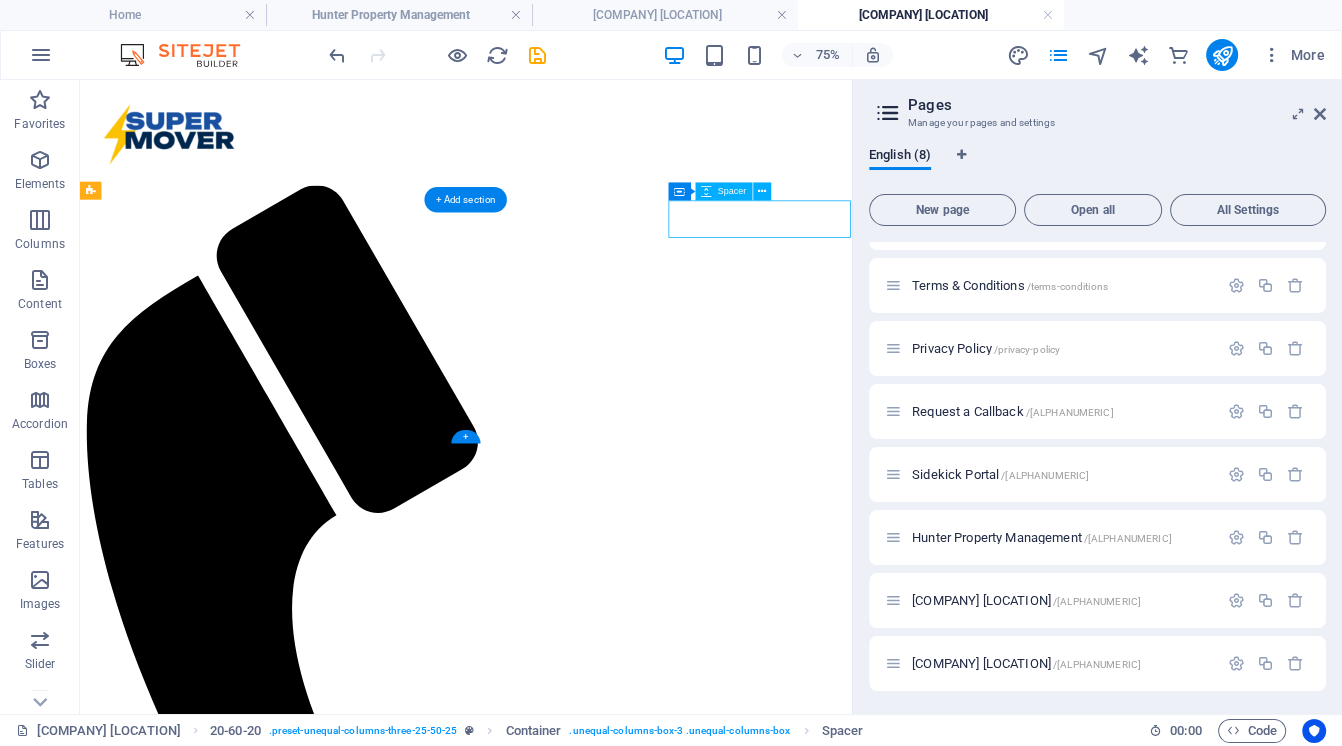 click at bounding box center (594, 2167) 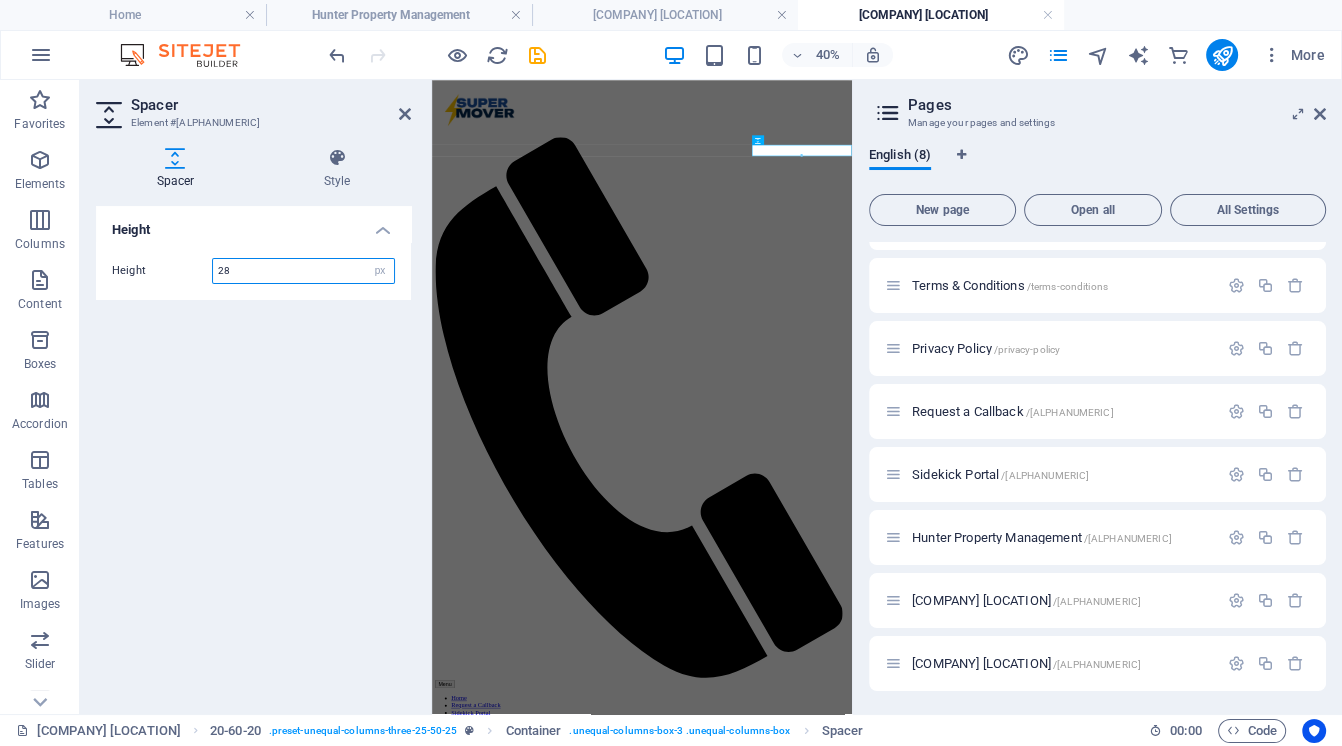type on "2" 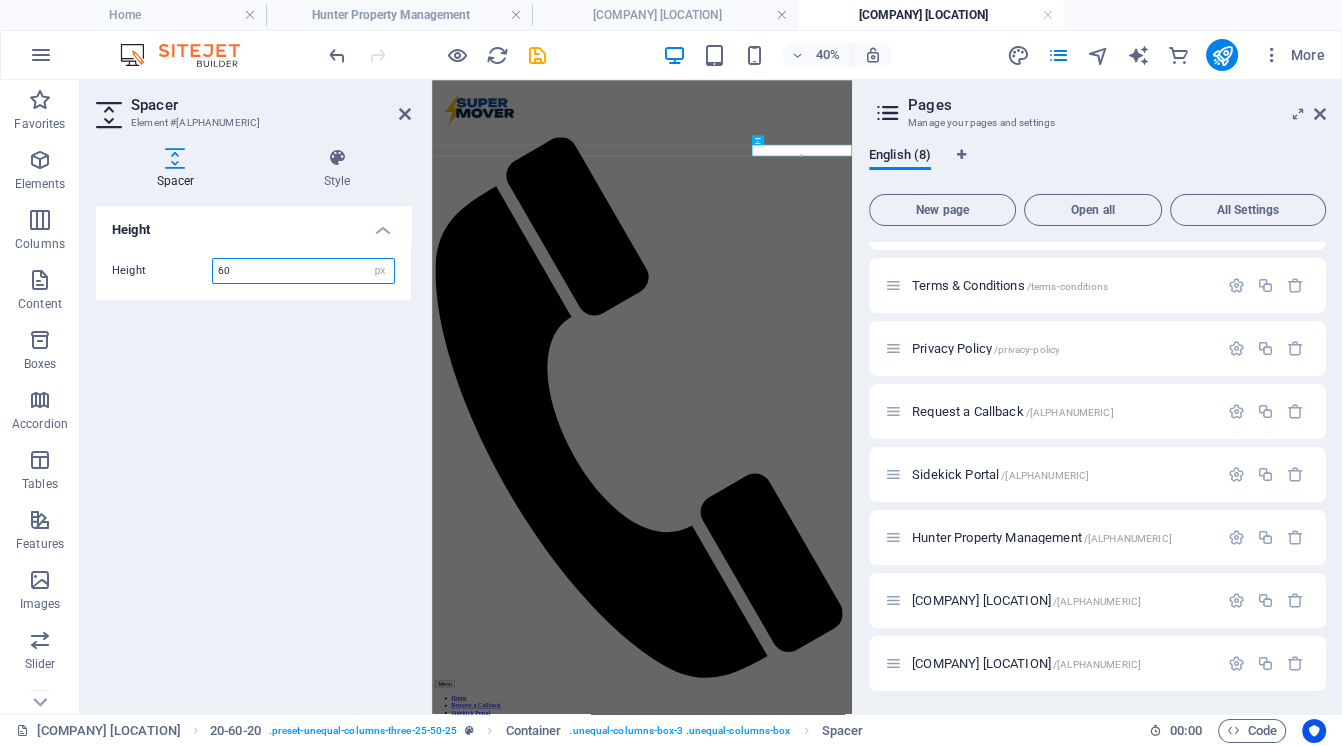type on "60" 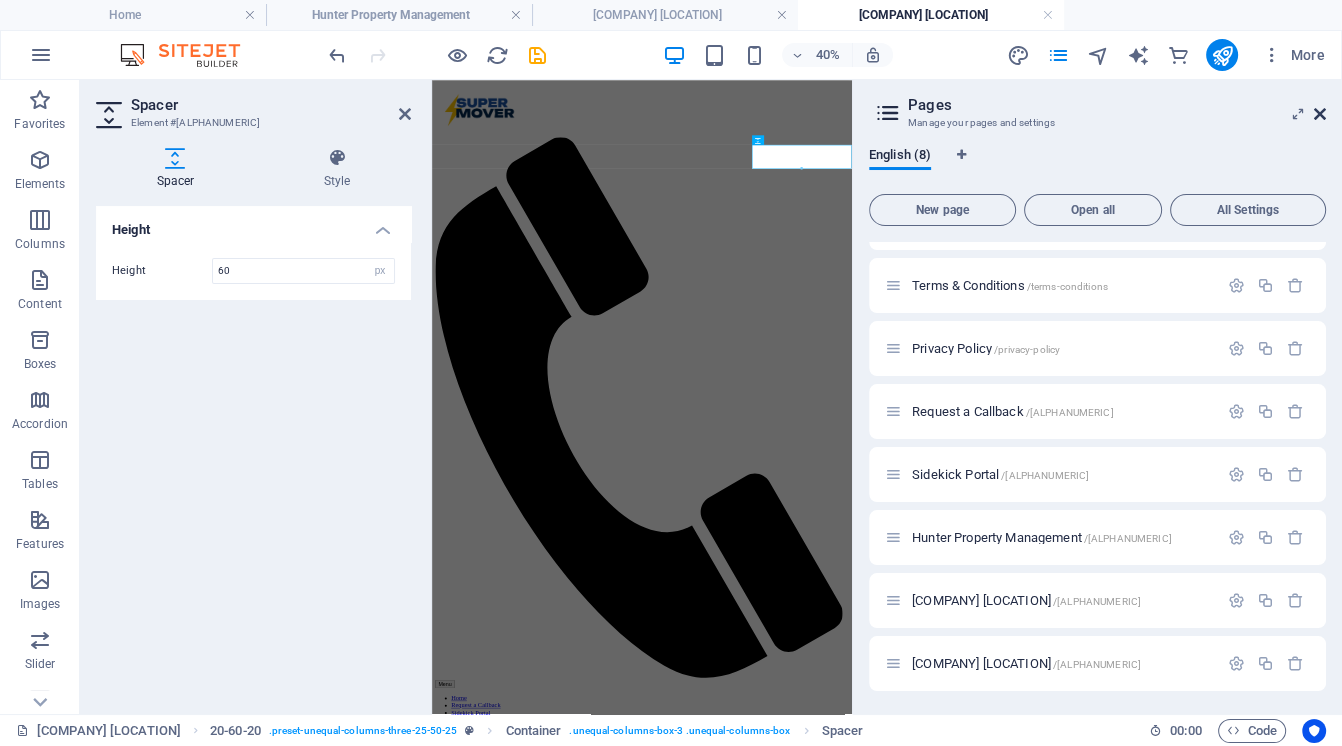 click at bounding box center [1320, 114] 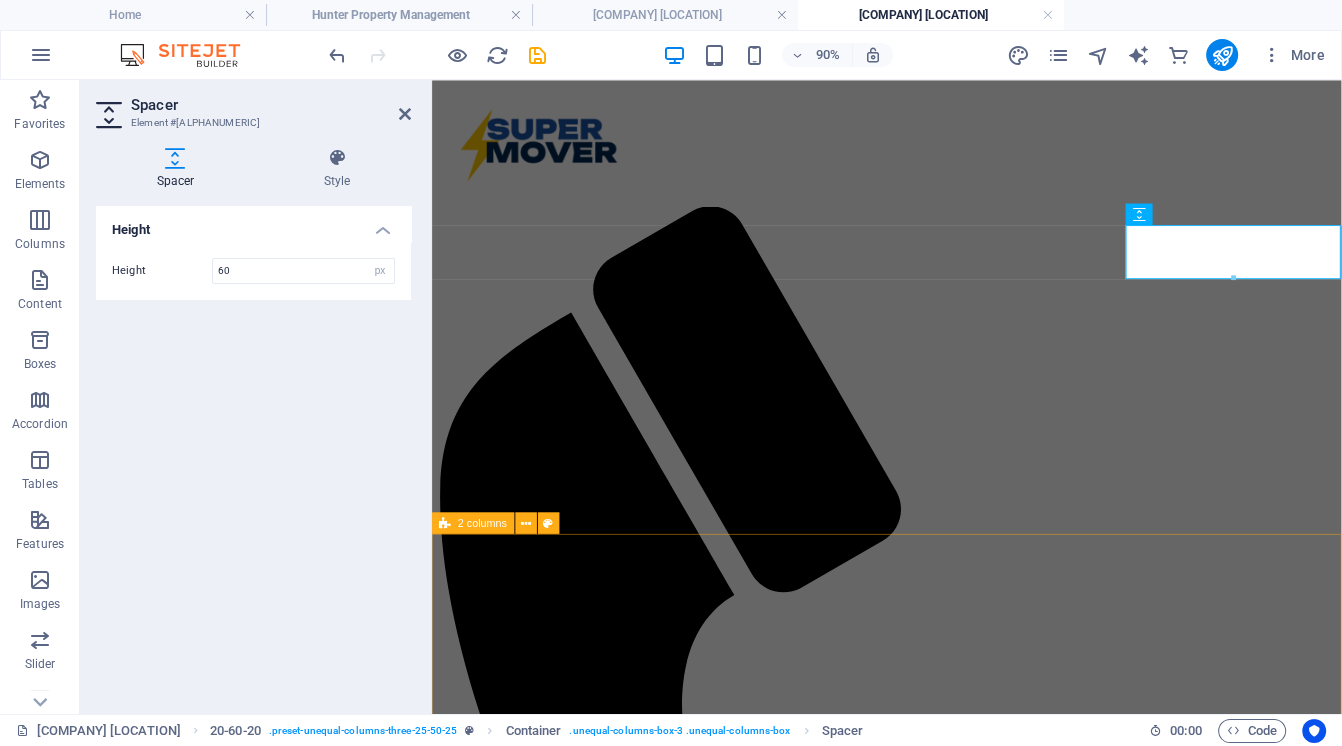 click on "One of our friendly, [CITY]-based call centre staff will give you a quick call." at bounding box center (937, 2959) 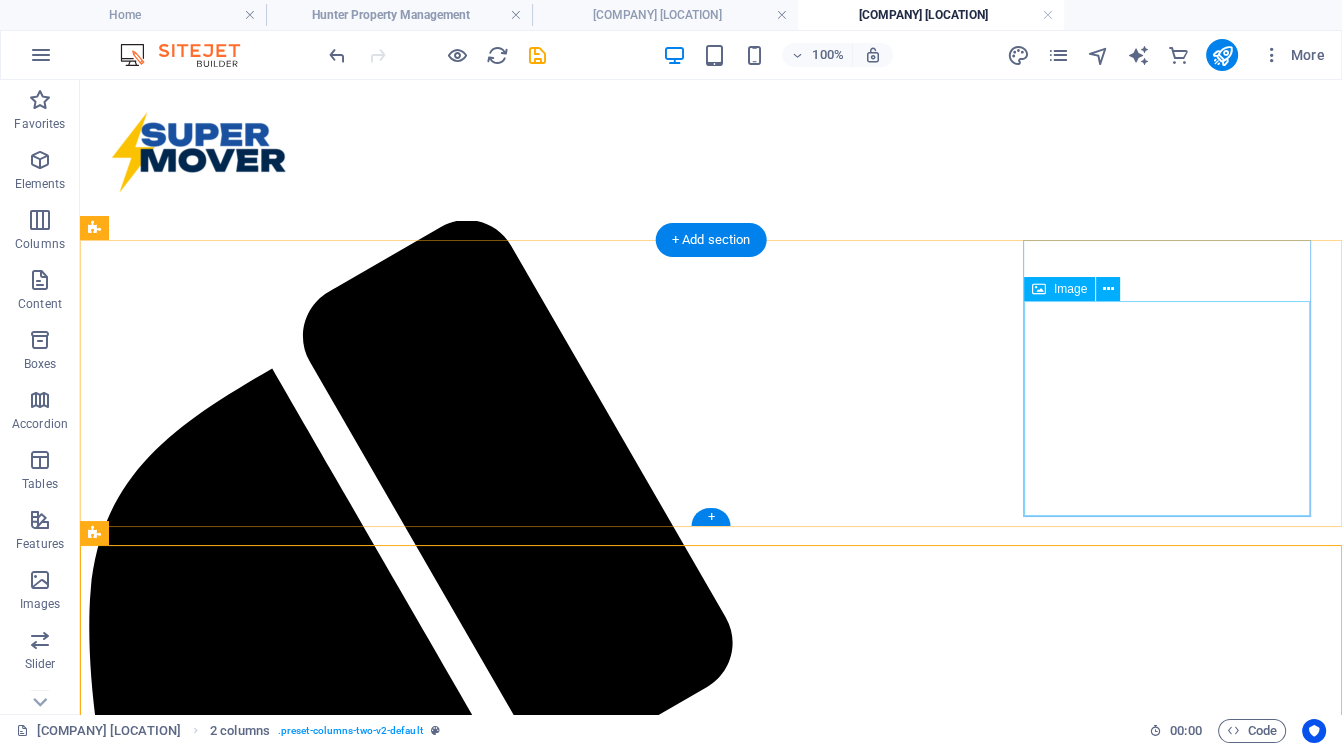 click at bounding box center [711, 2620] 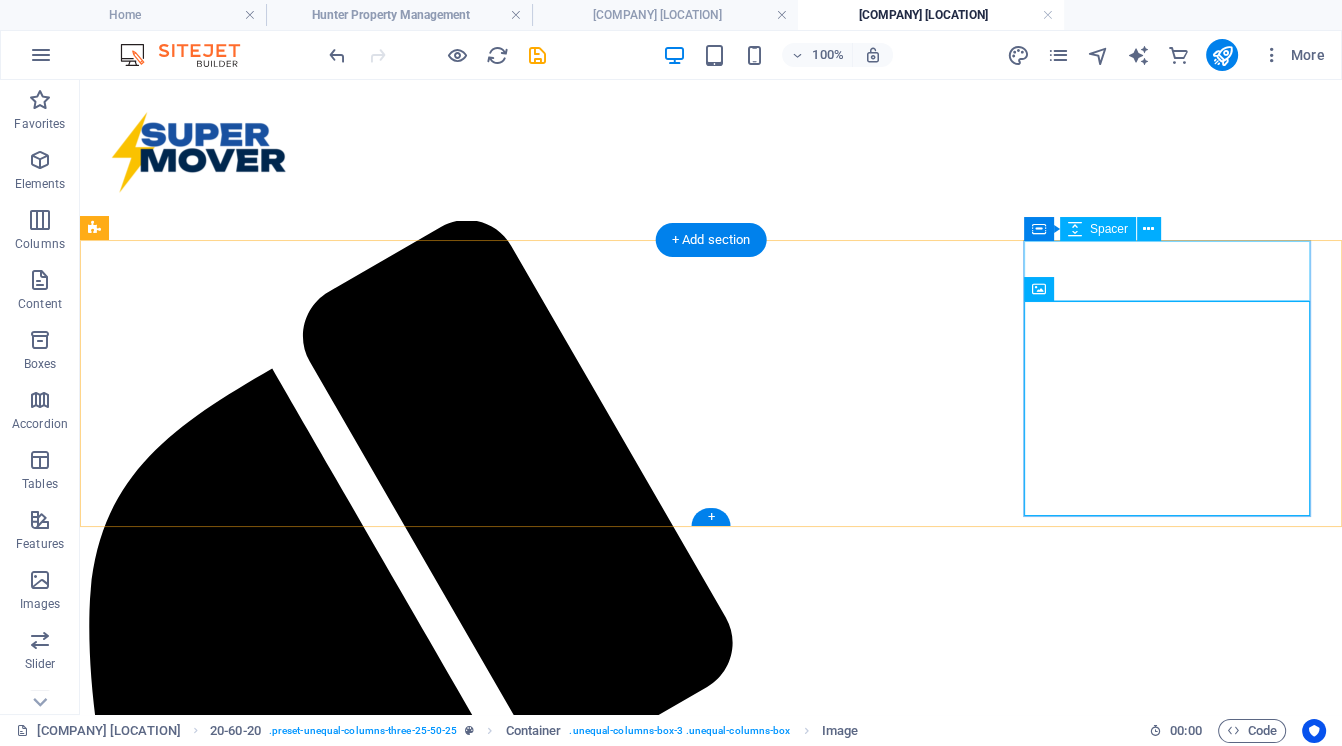 click at bounding box center [711, 2481] 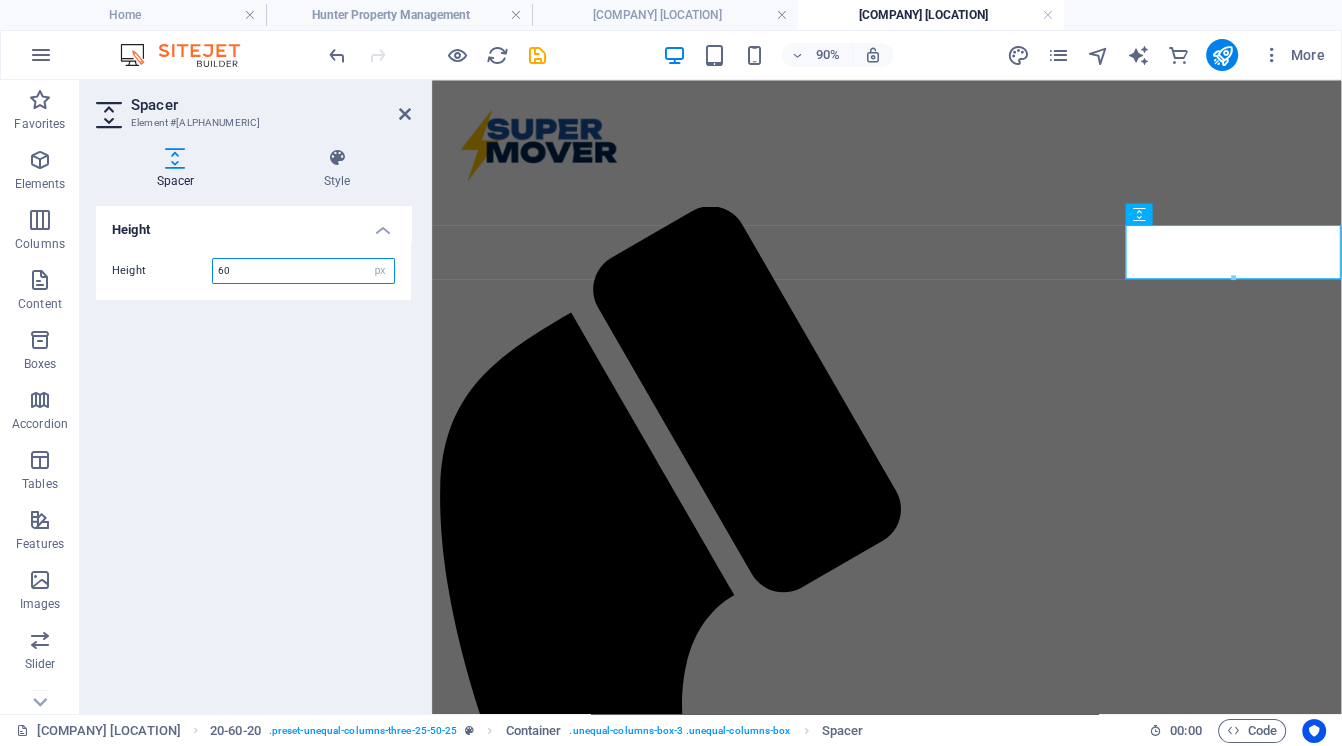 drag, startPoint x: 245, startPoint y: 269, endPoint x: 151, endPoint y: 263, distance: 94.19129 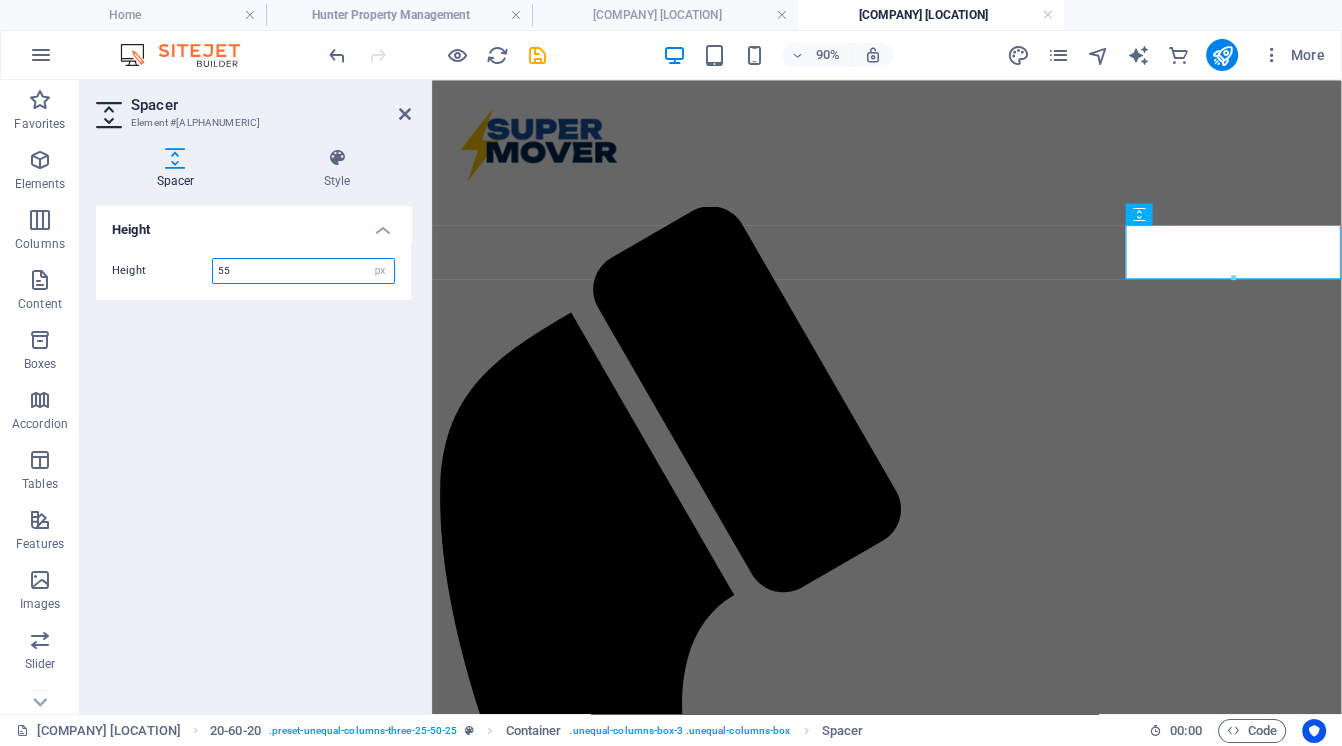 type on "55" 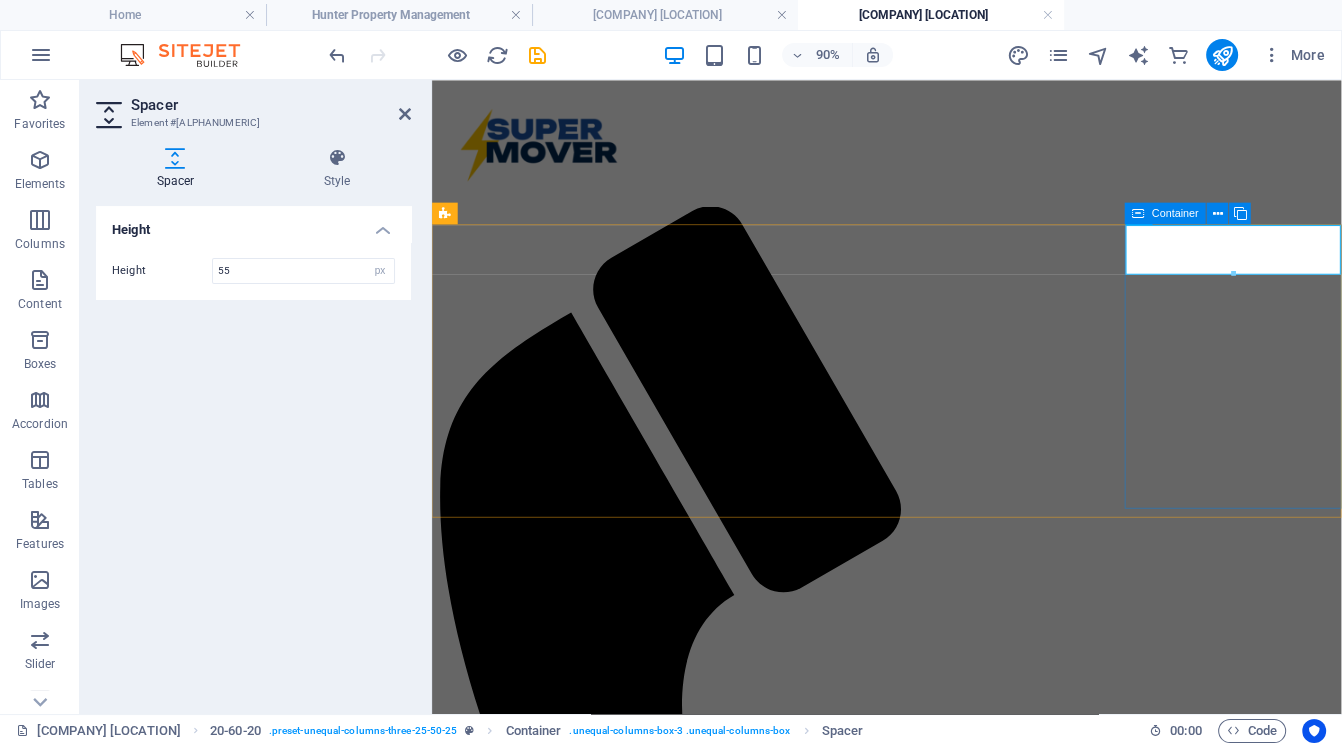 click at bounding box center [937, 2255] 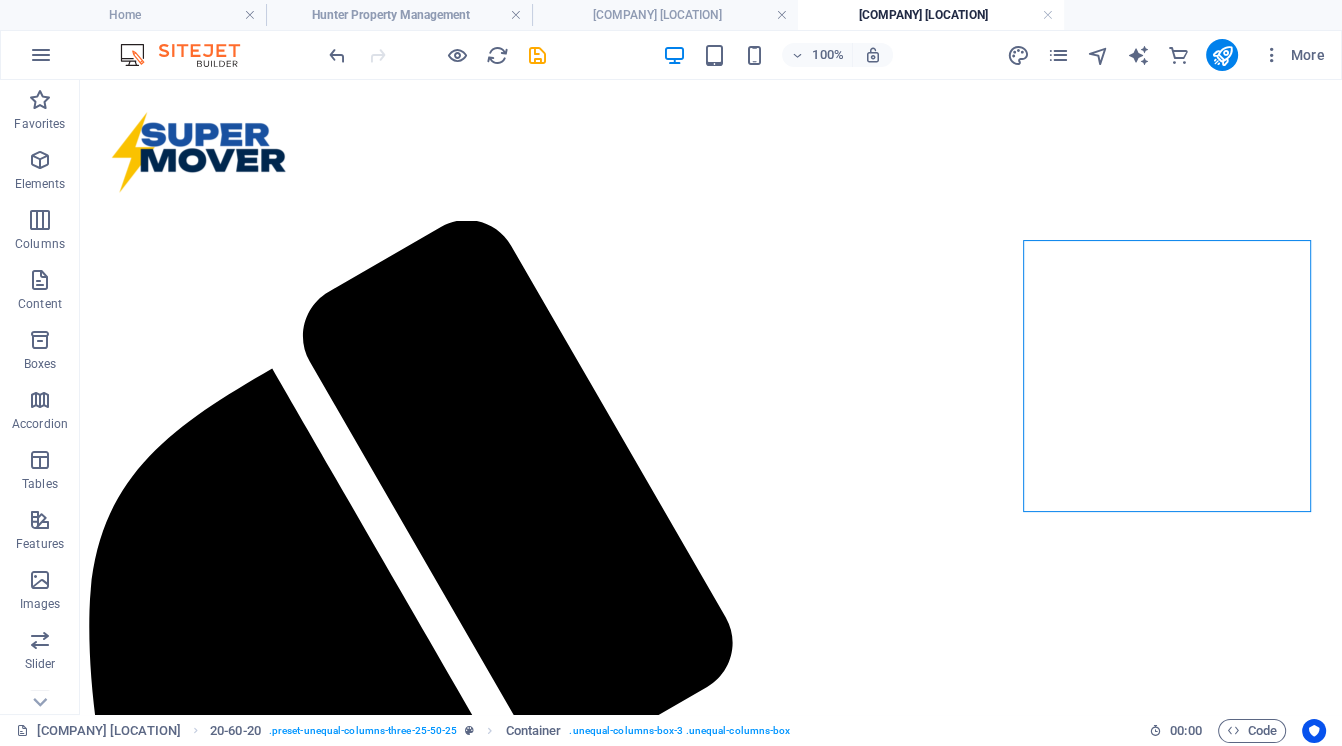 click on "[COMPANY] [LOCATION]" at bounding box center (931, 15) 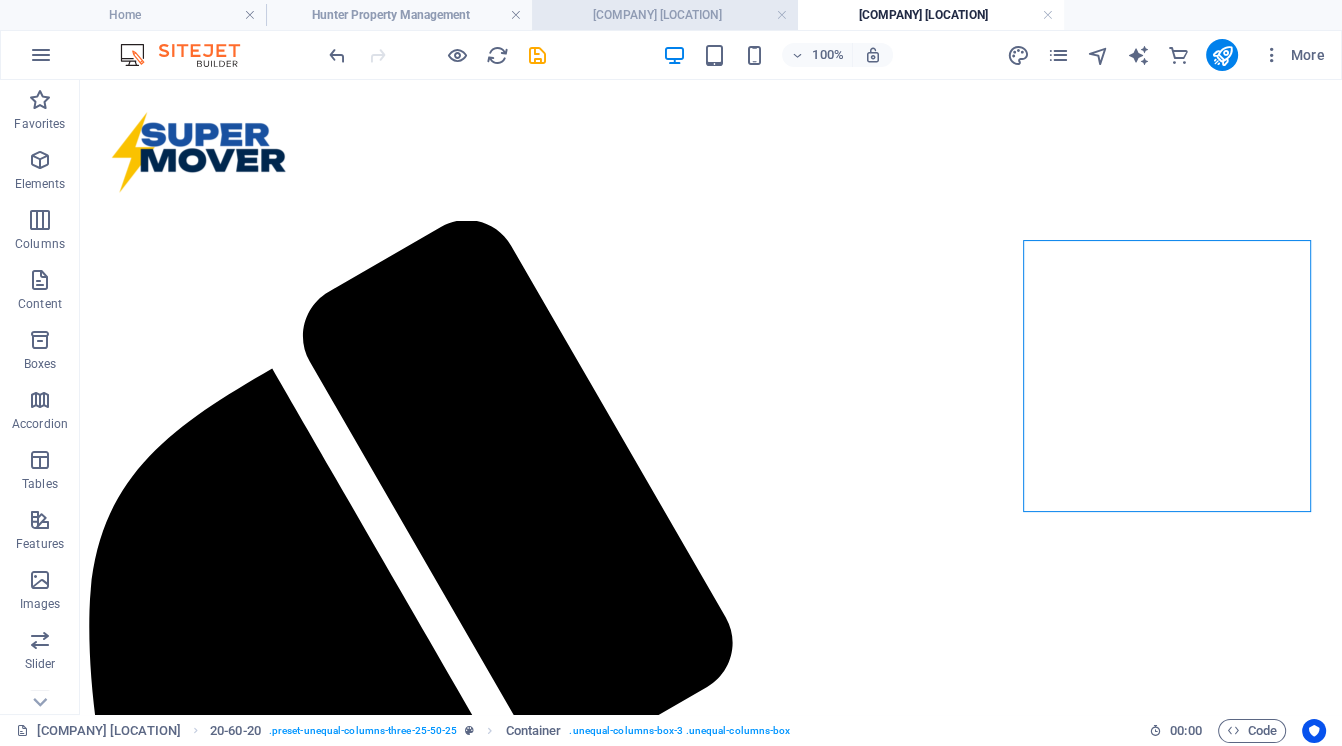 click on "[COMPANY] [LOCATION]" at bounding box center [665, 15] 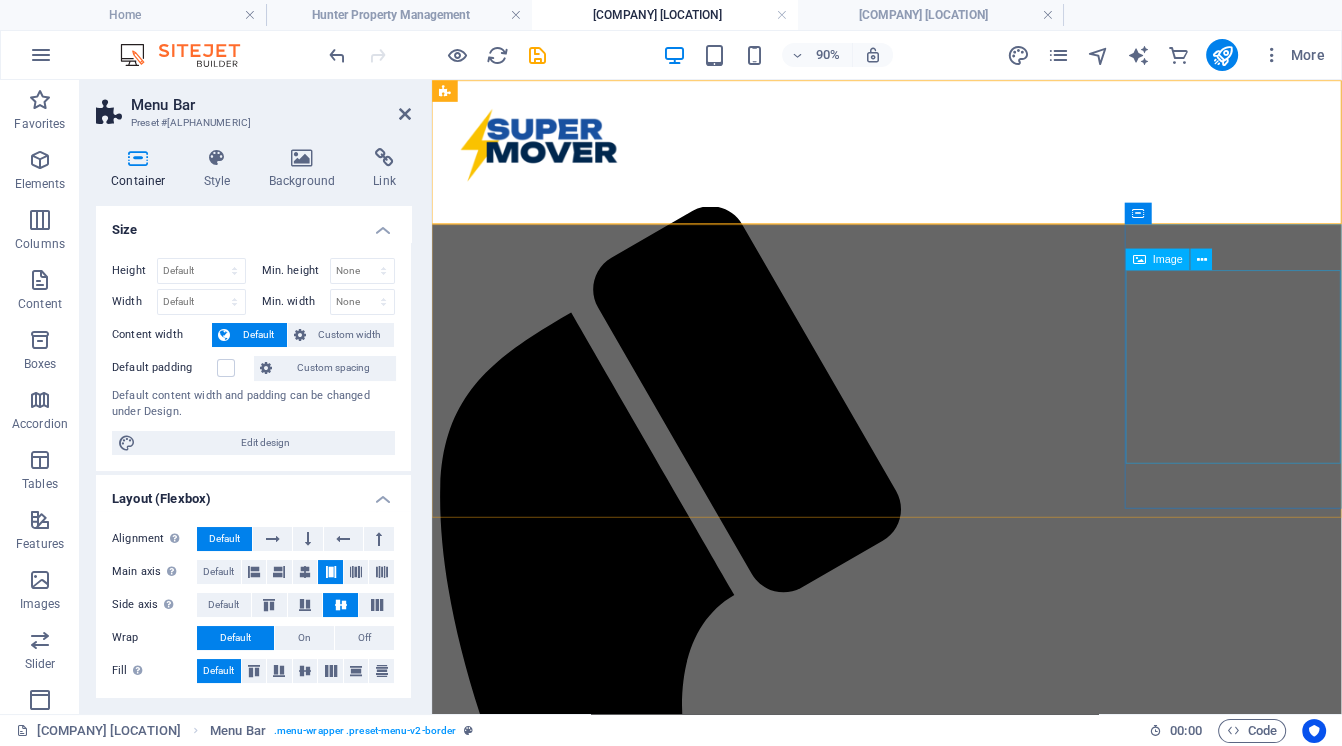 click at bounding box center [937, 2277] 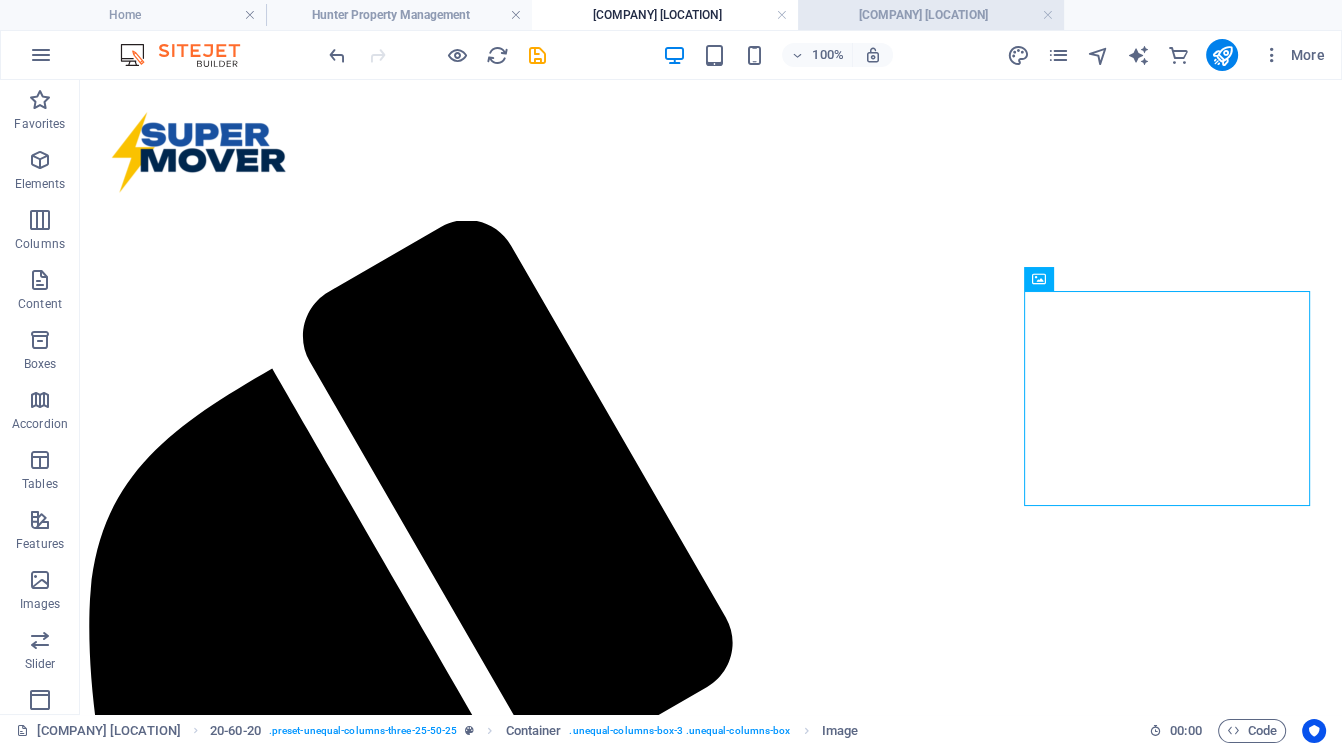click on "[COMPANY] [LOCATION]" at bounding box center (931, 15) 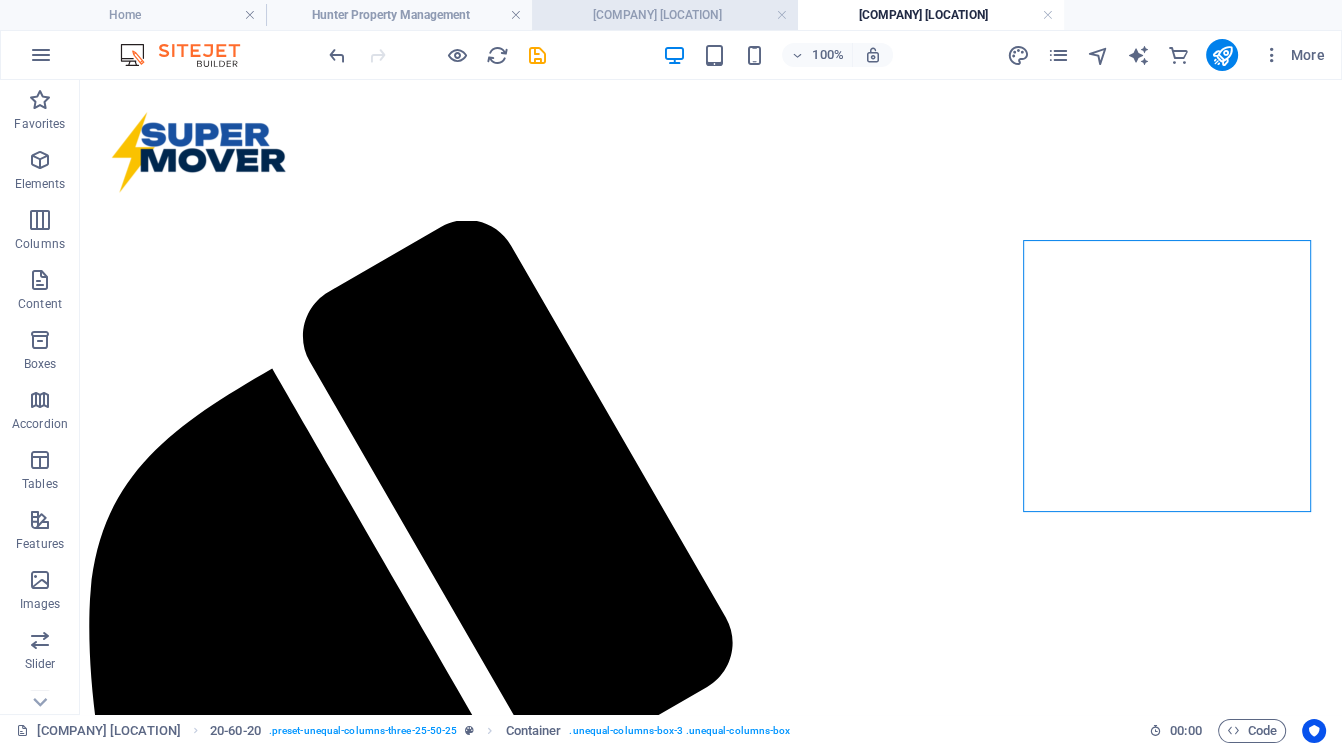 click on "[COMPANY] [LOCATION]" at bounding box center (665, 15) 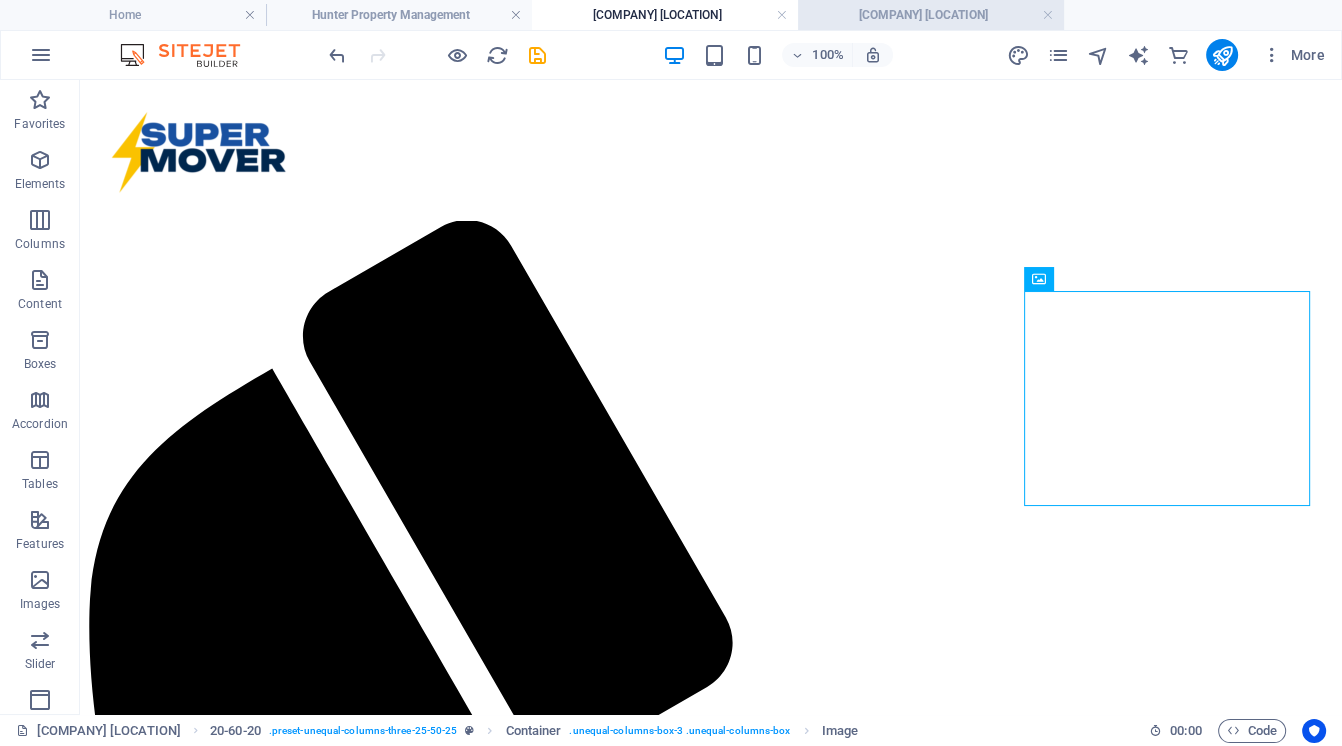 click on "[COMPANY] [LOCATION]" at bounding box center [931, 15] 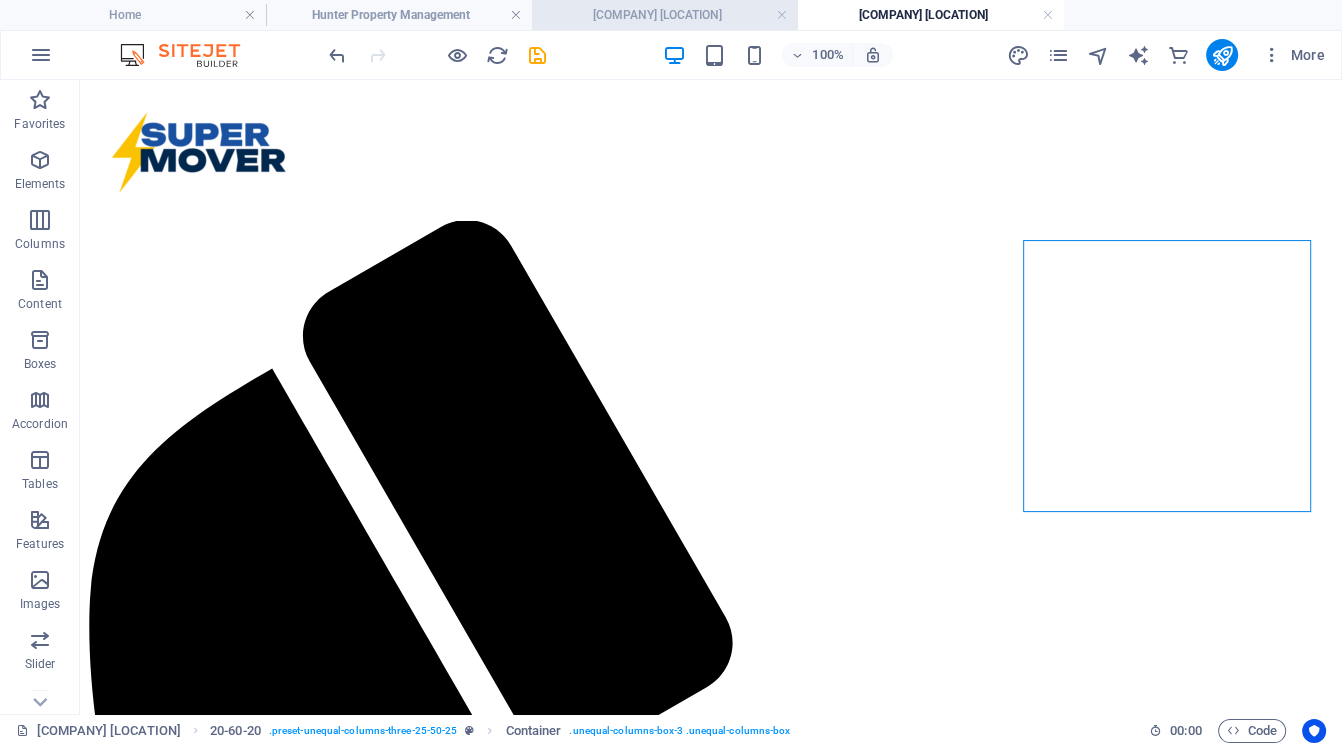 click on "[COMPANY] [LOCATION]" at bounding box center (665, 15) 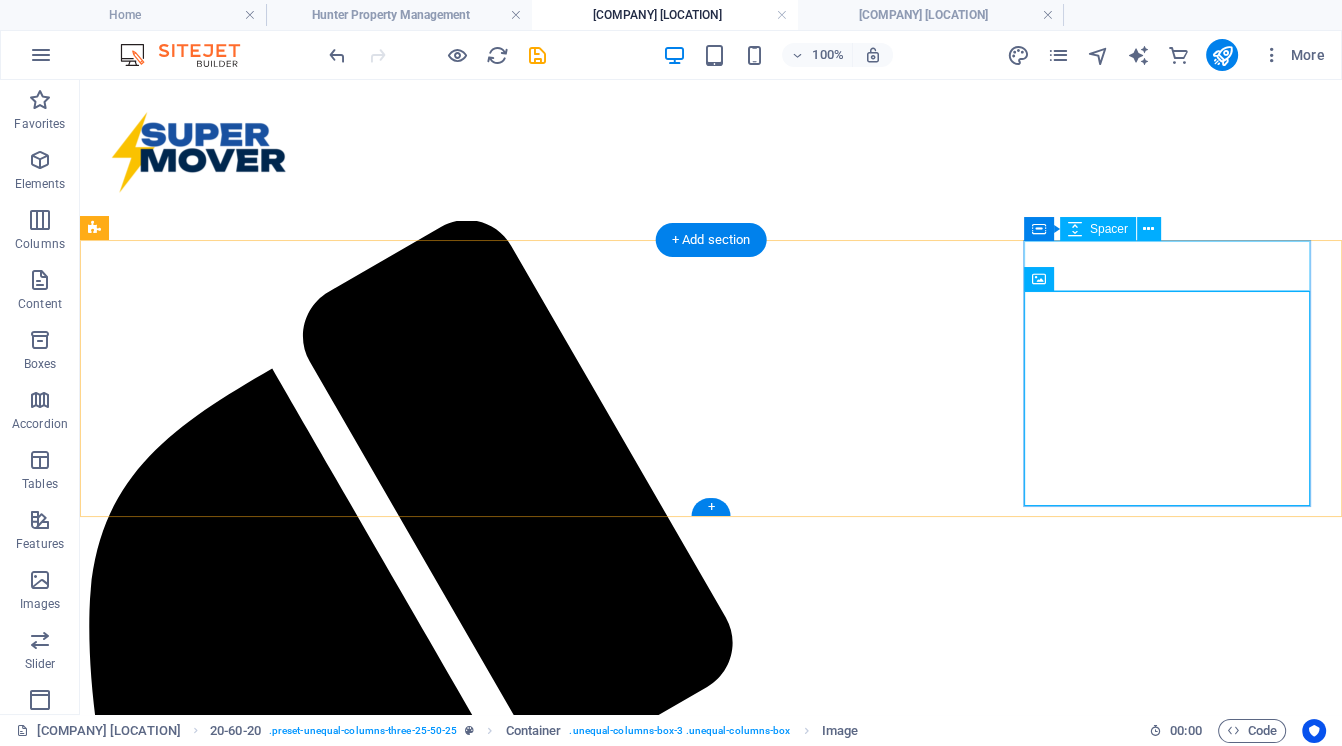 click at bounding box center (711, 2476) 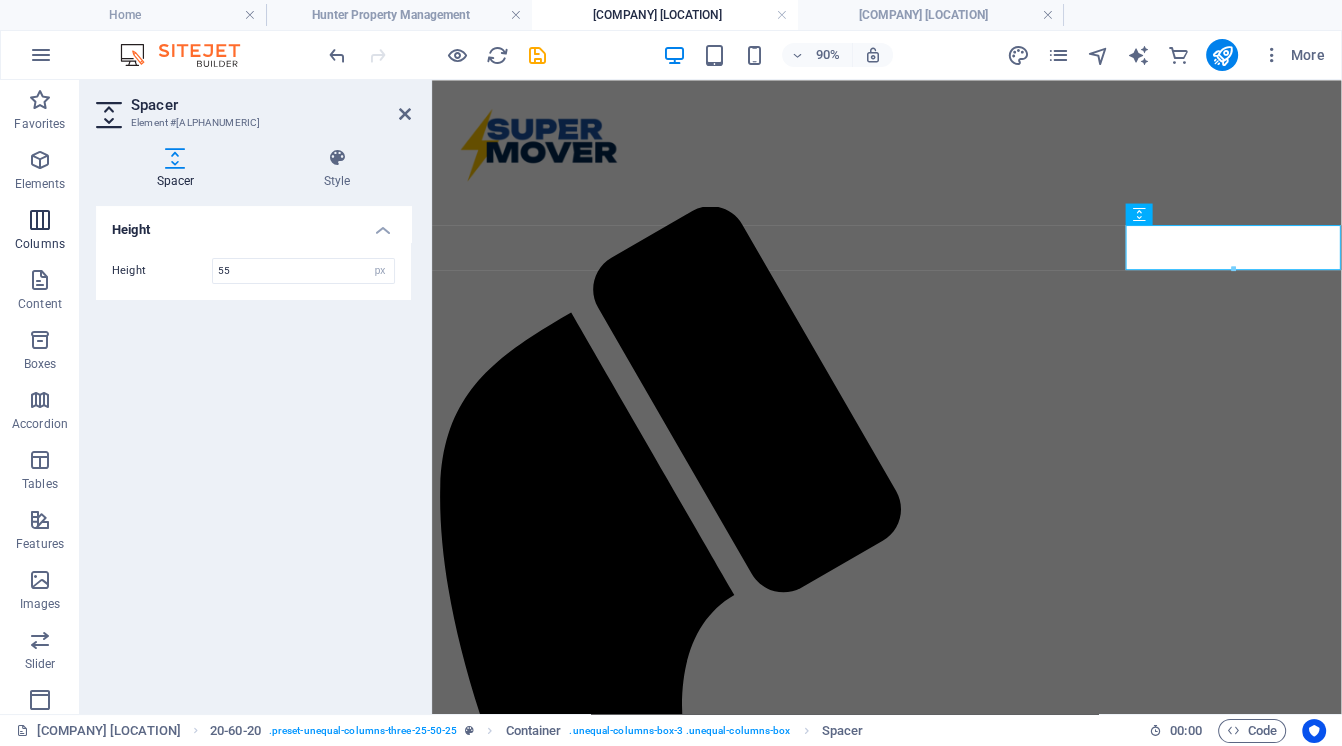 type on "55" 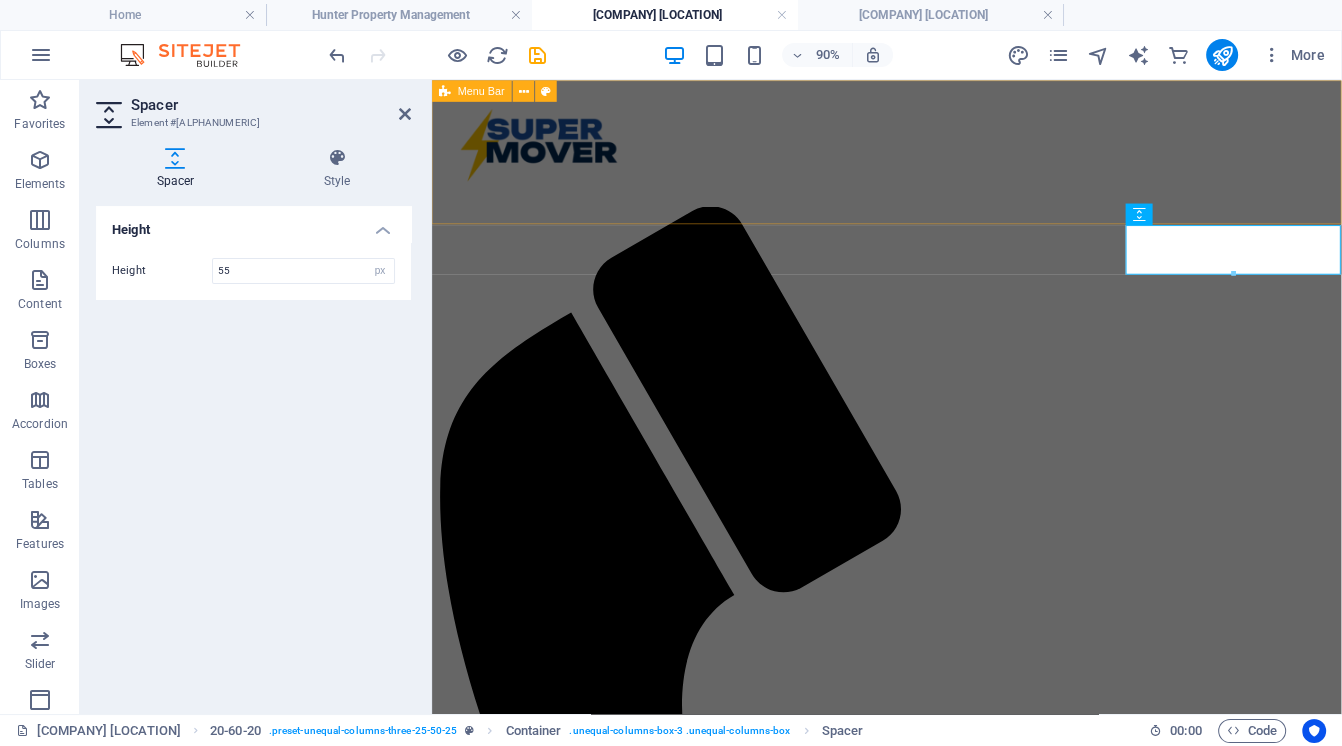 click on "Menu Home Request a Callback [ALPHANUMERIC] [PHONE]" at bounding box center [937, 861] 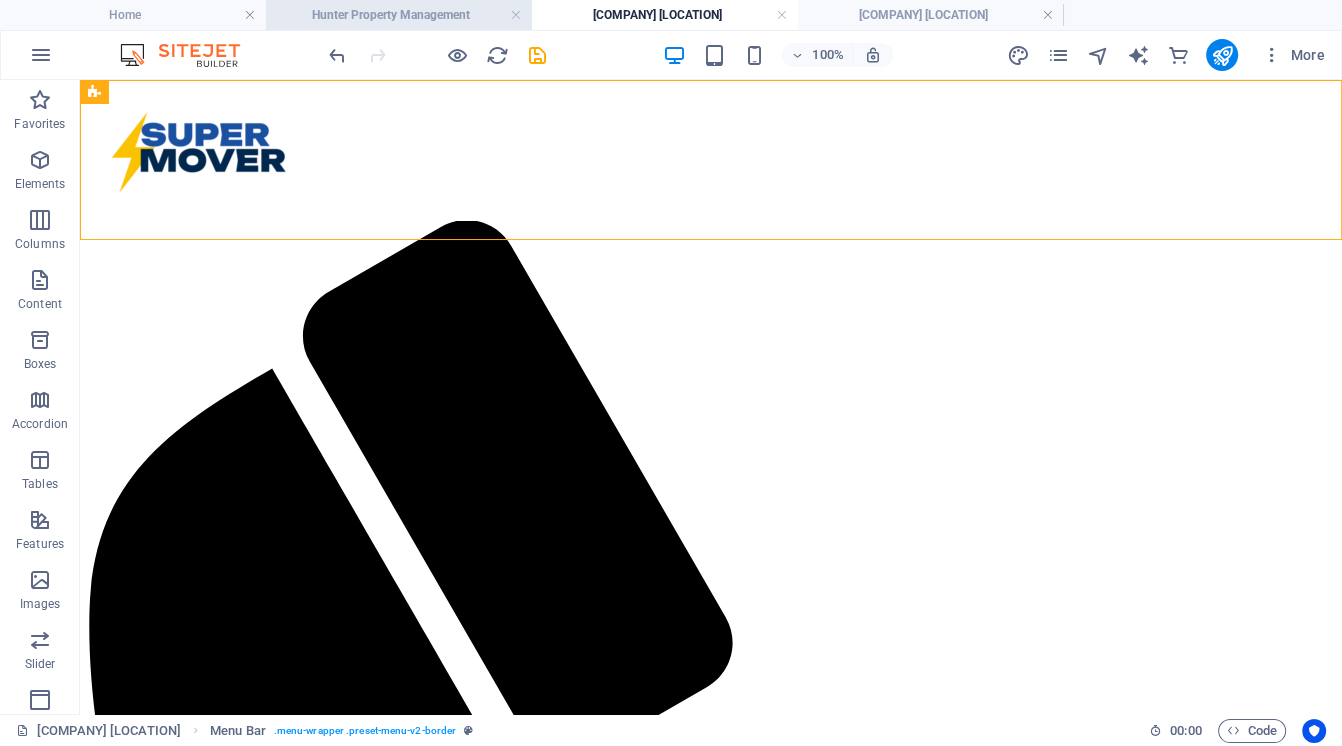 click on "Hunter Property Management" at bounding box center [399, 15] 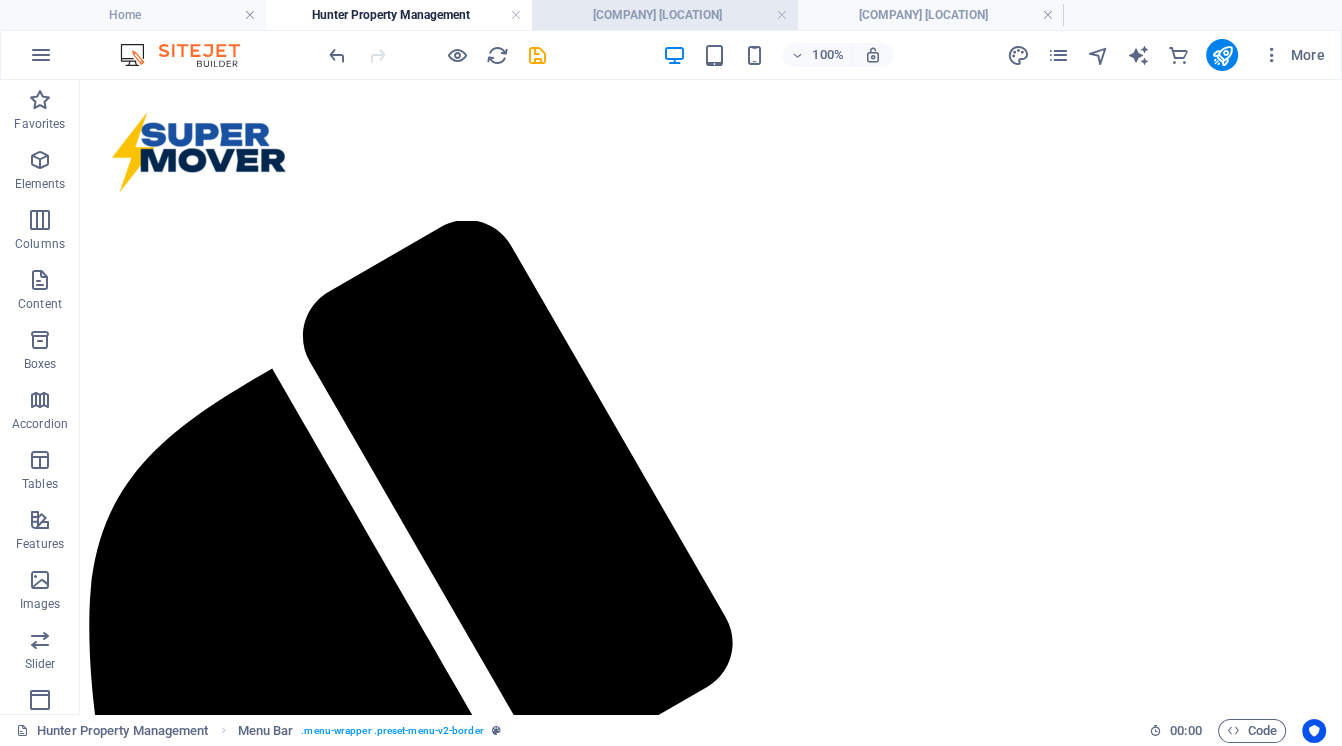 click on "[COMPANY] [LOCATION]" at bounding box center [665, 15] 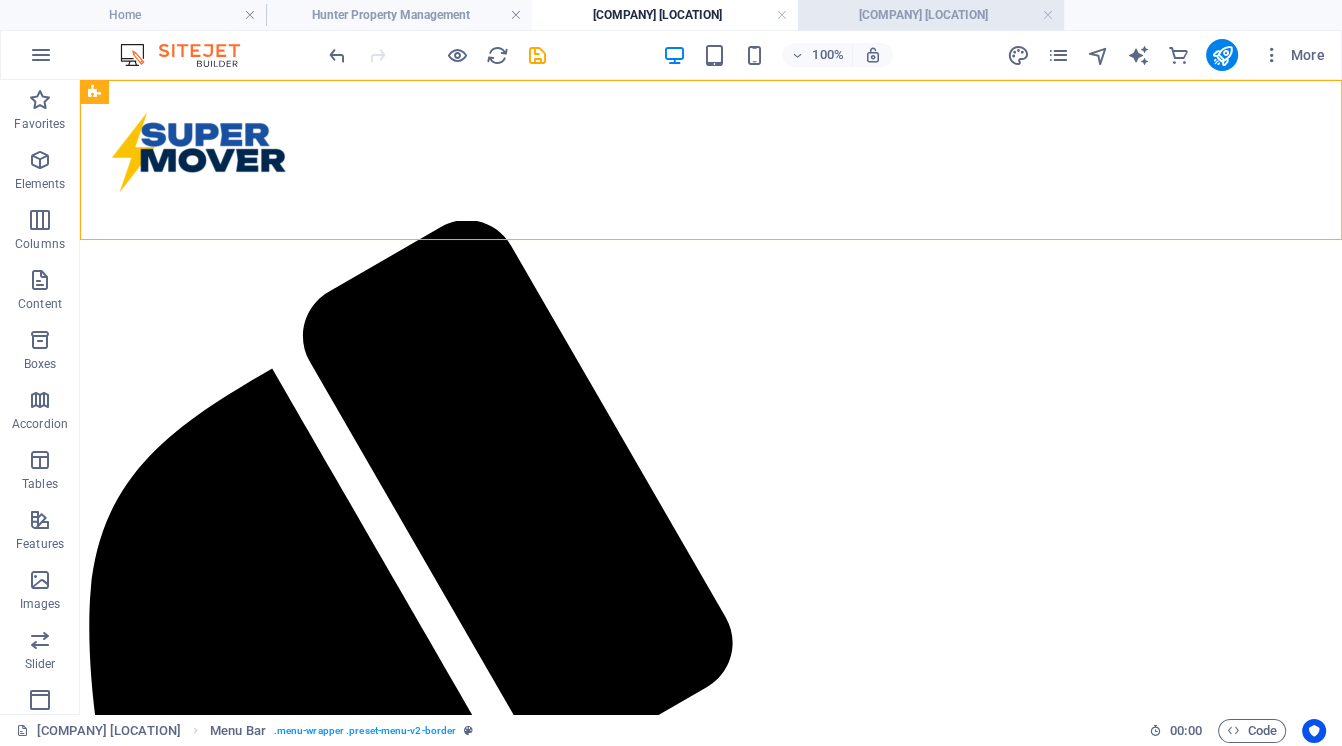 click on "[COMPANY] [LOCATION]" at bounding box center (931, 15) 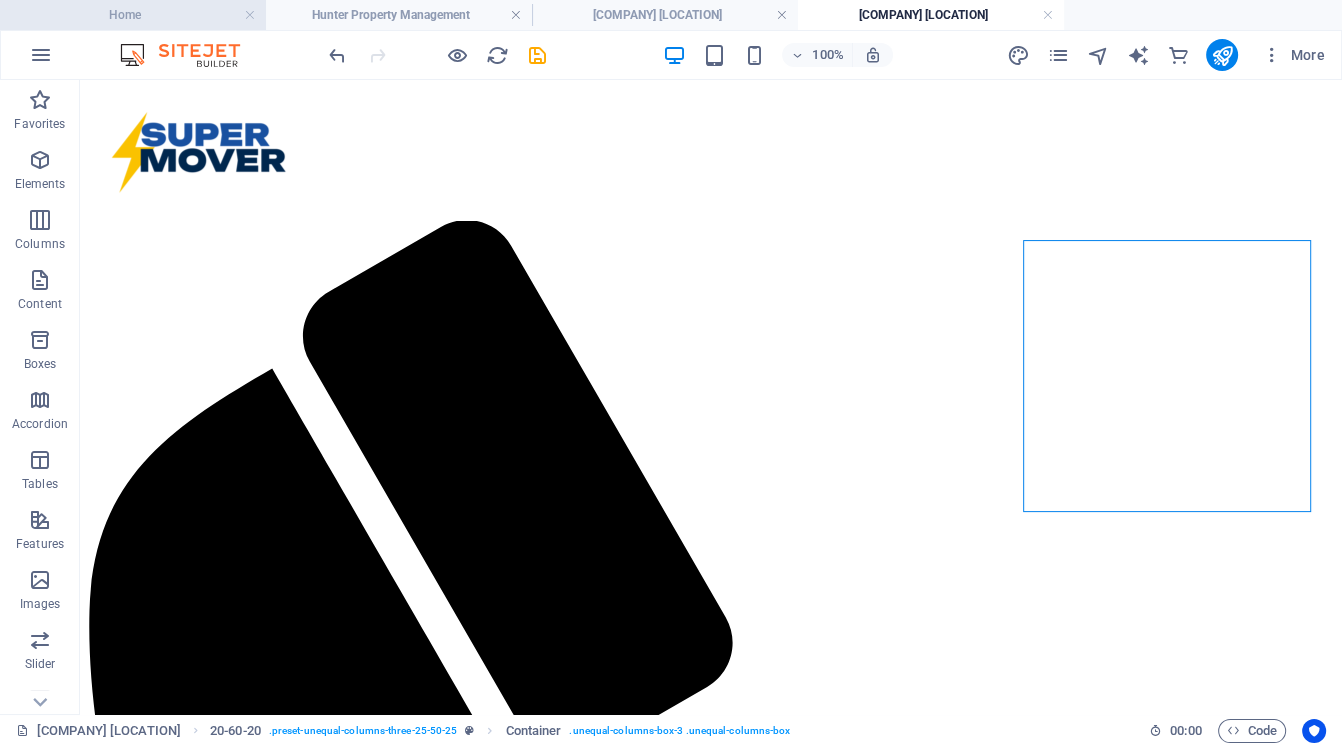 click on "Home" at bounding box center [133, 15] 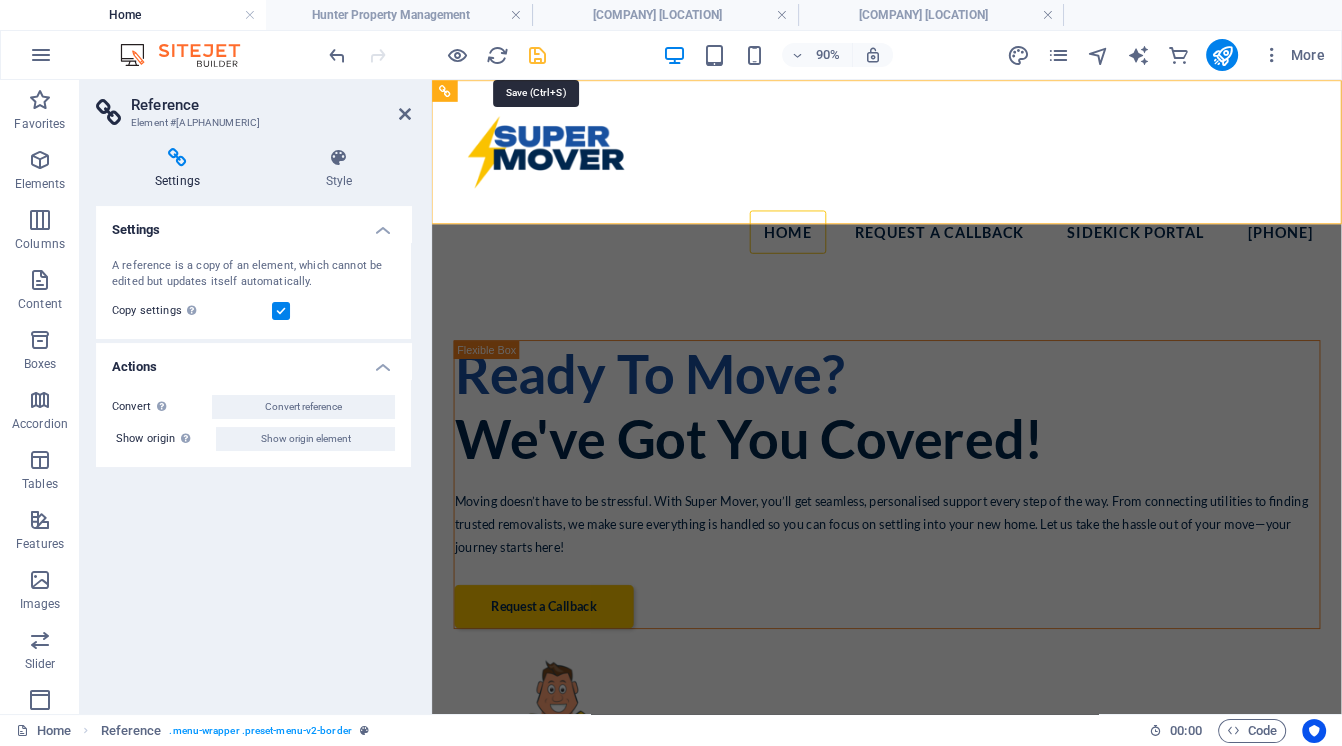 click at bounding box center [537, 55] 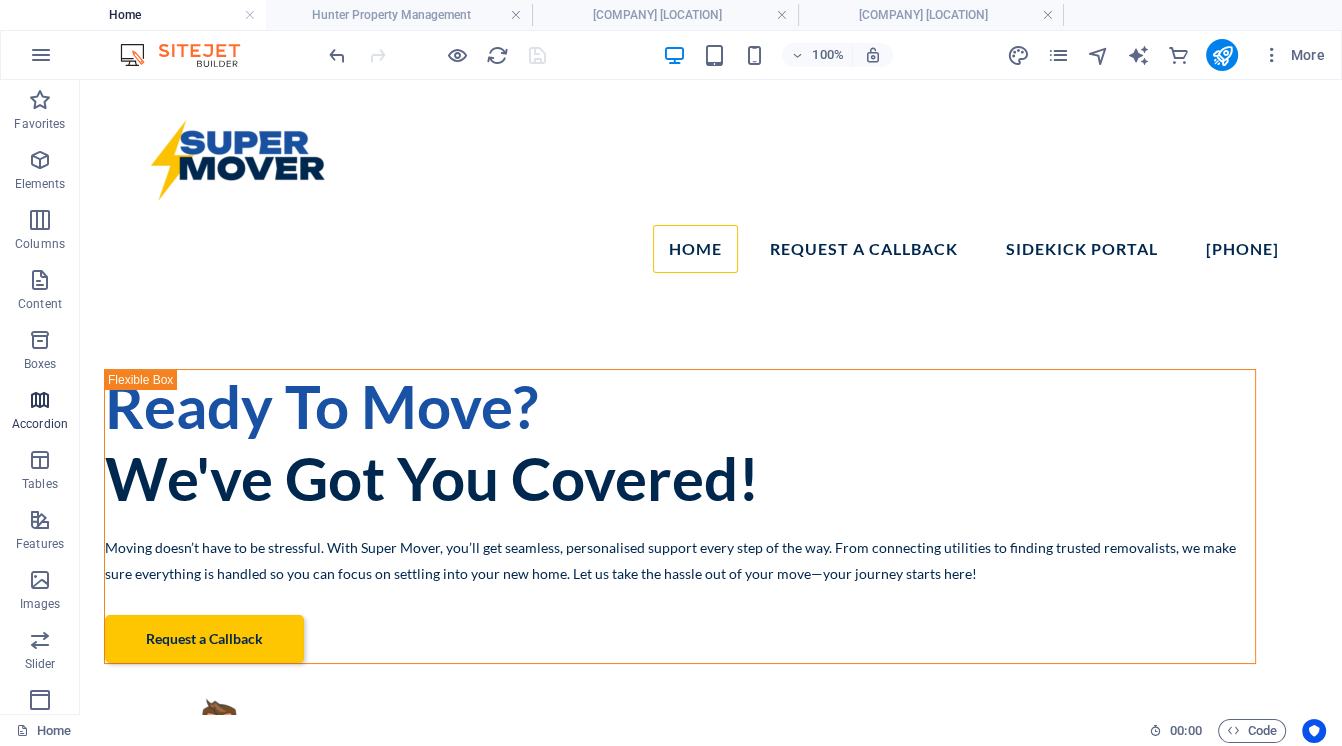 scroll, scrollTop: 325, scrollLeft: 0, axis: vertical 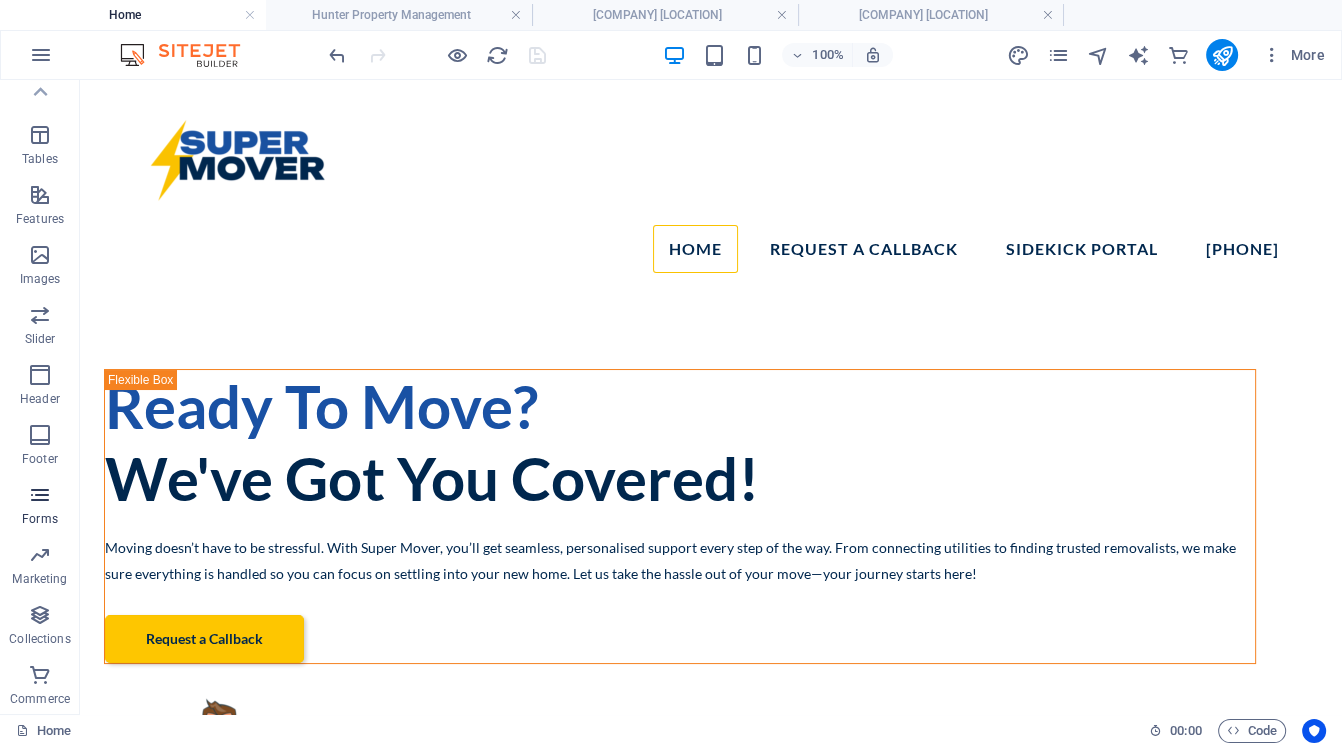click at bounding box center (40, 495) 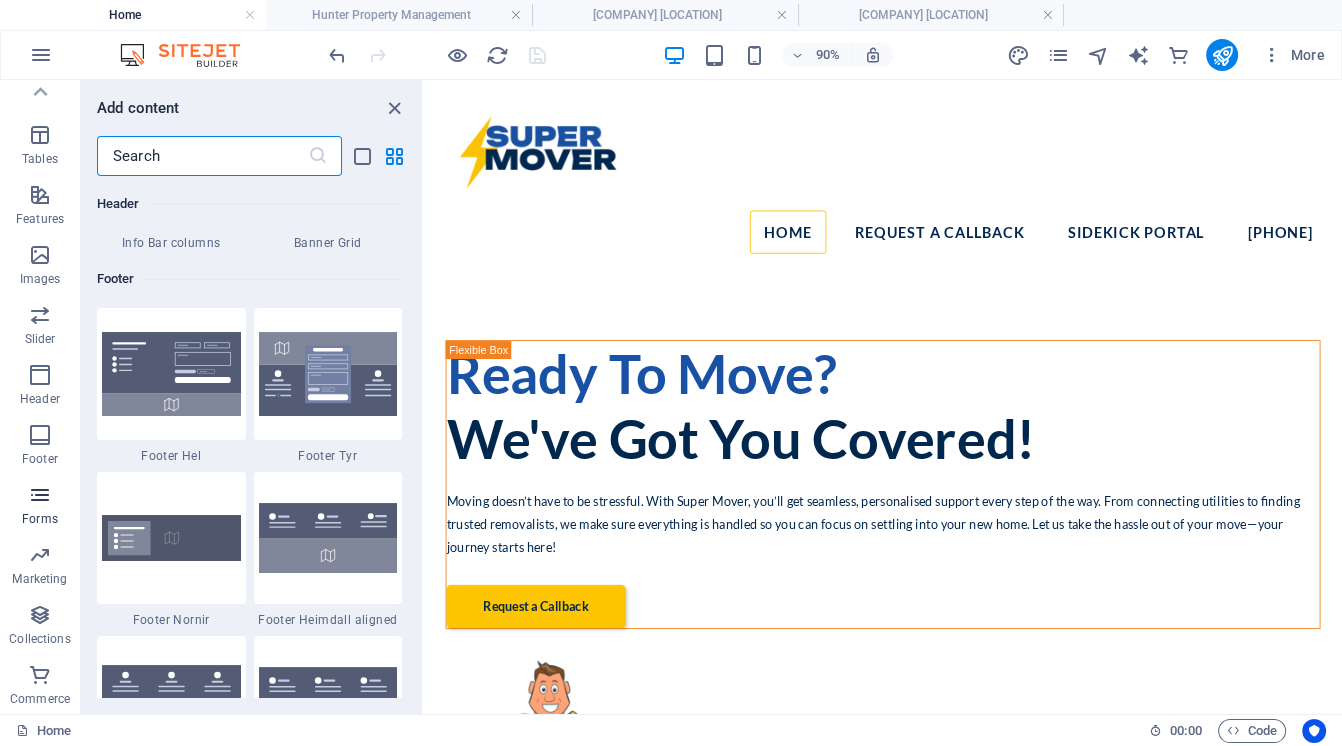 scroll, scrollTop: 14599, scrollLeft: 0, axis: vertical 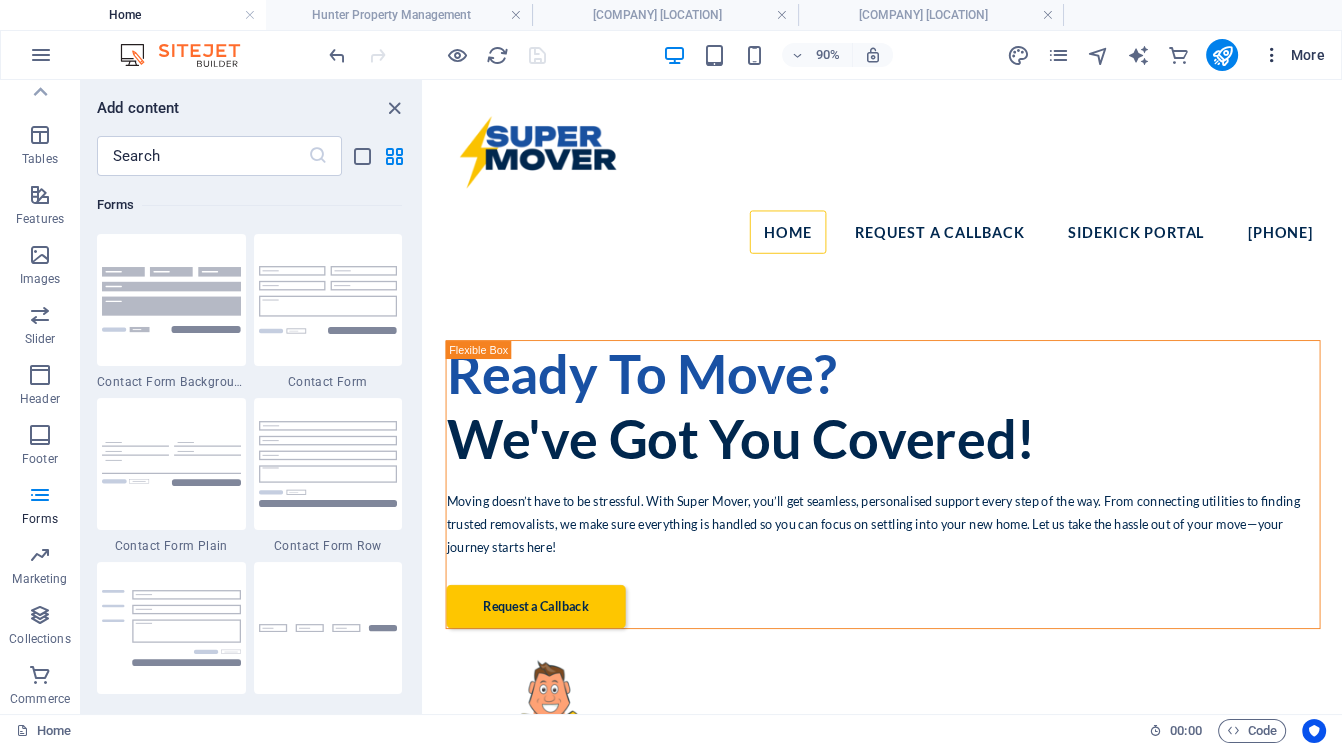click on "More" at bounding box center (1293, 55) 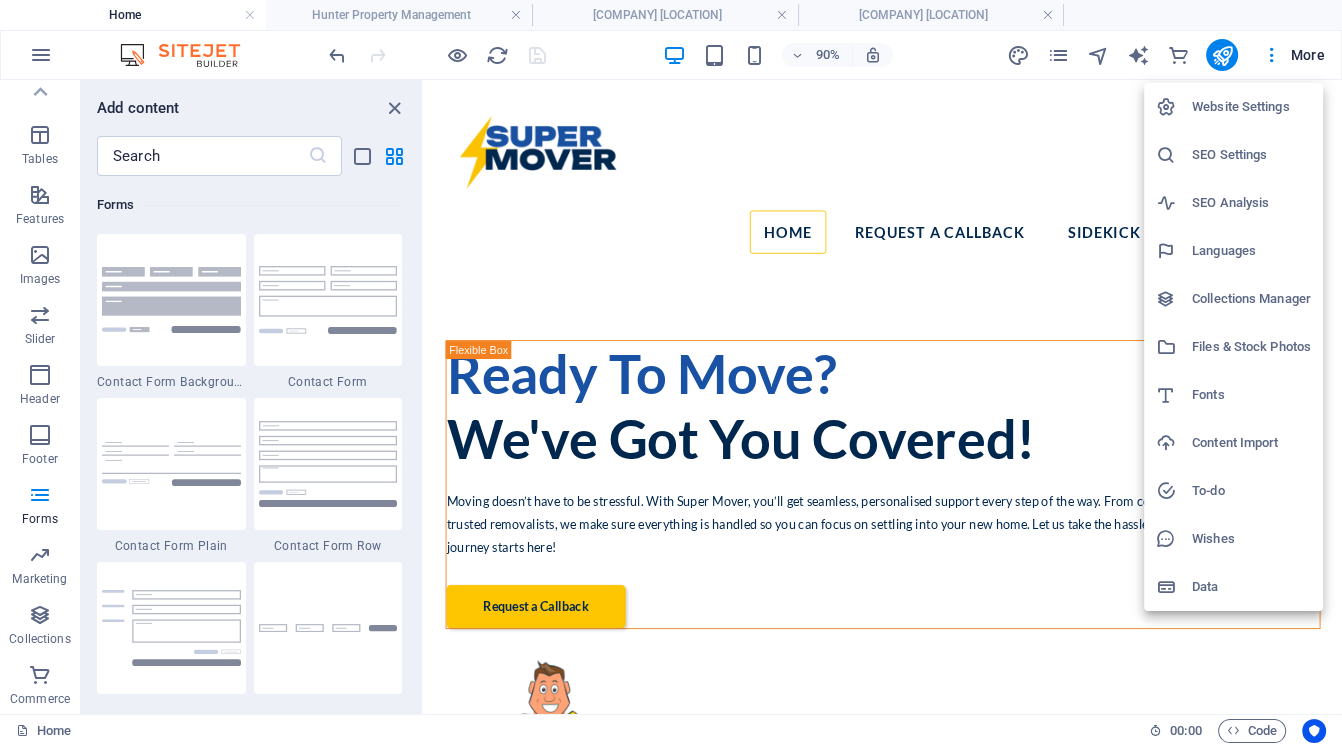 click at bounding box center [671, 373] 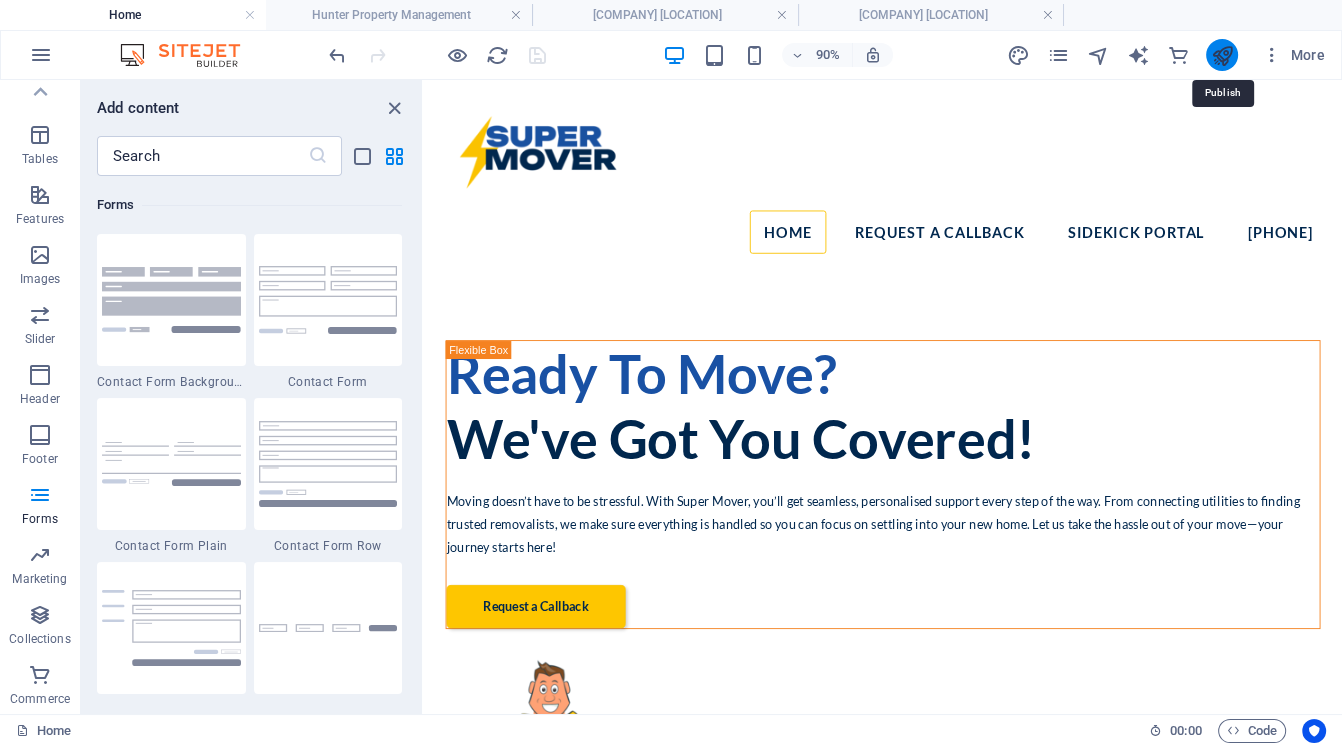 click at bounding box center [1221, 55] 